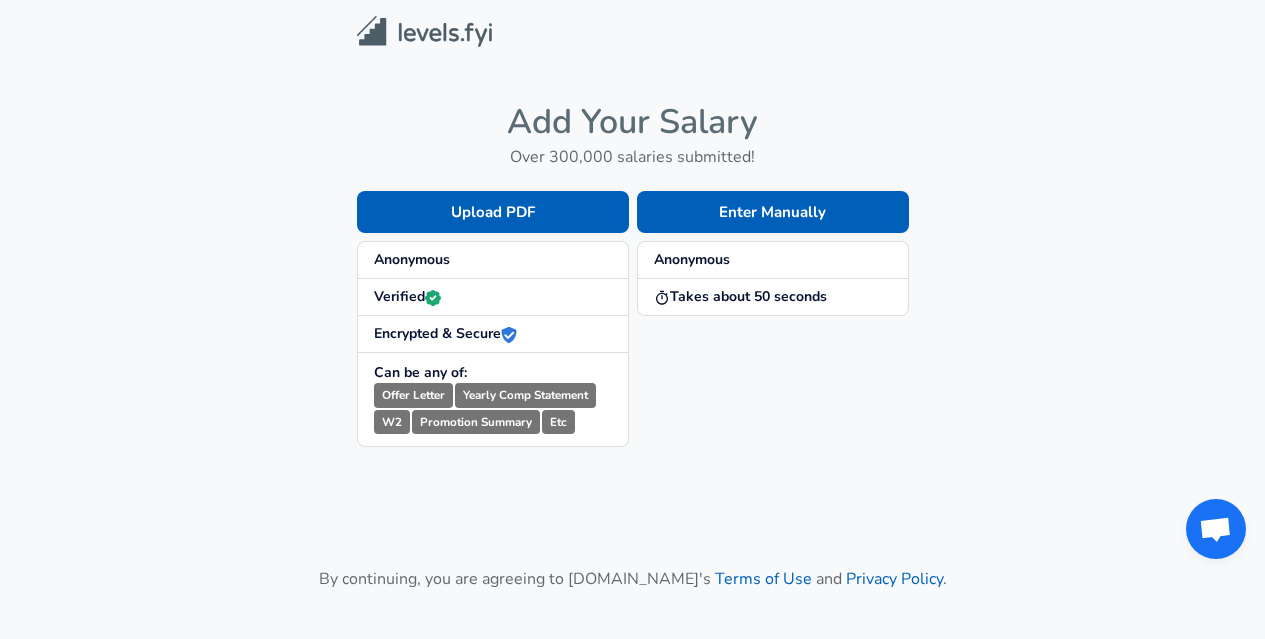 scroll, scrollTop: 0, scrollLeft: 0, axis: both 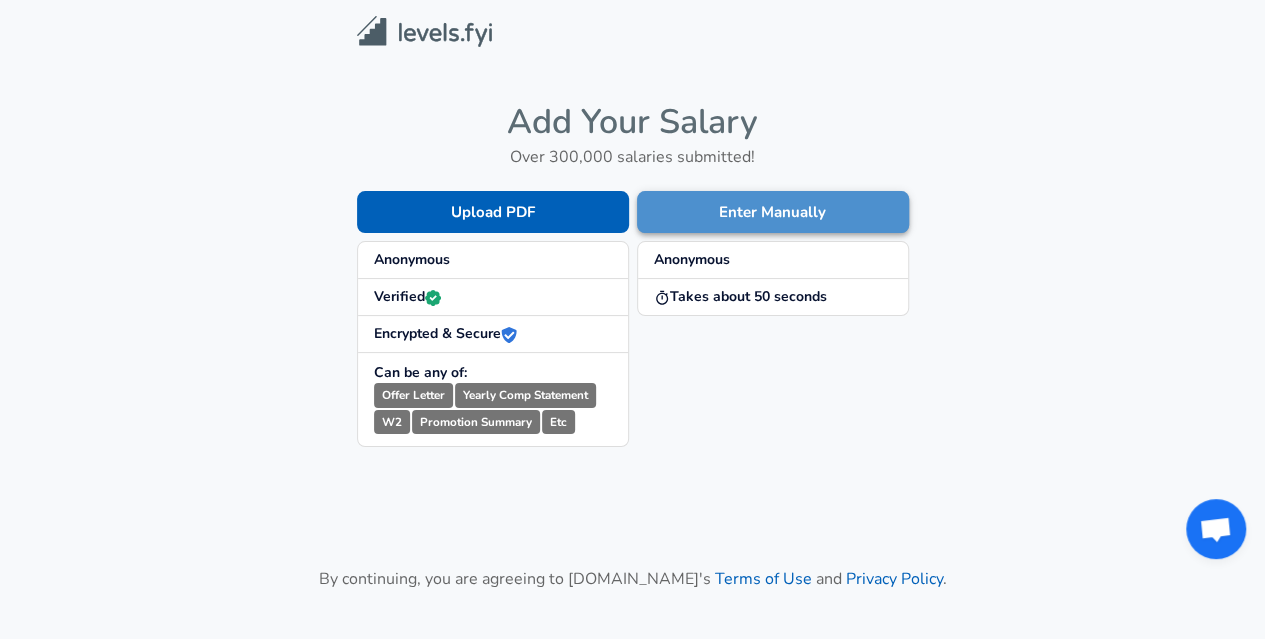 click on "Enter Manually" at bounding box center [773, 212] 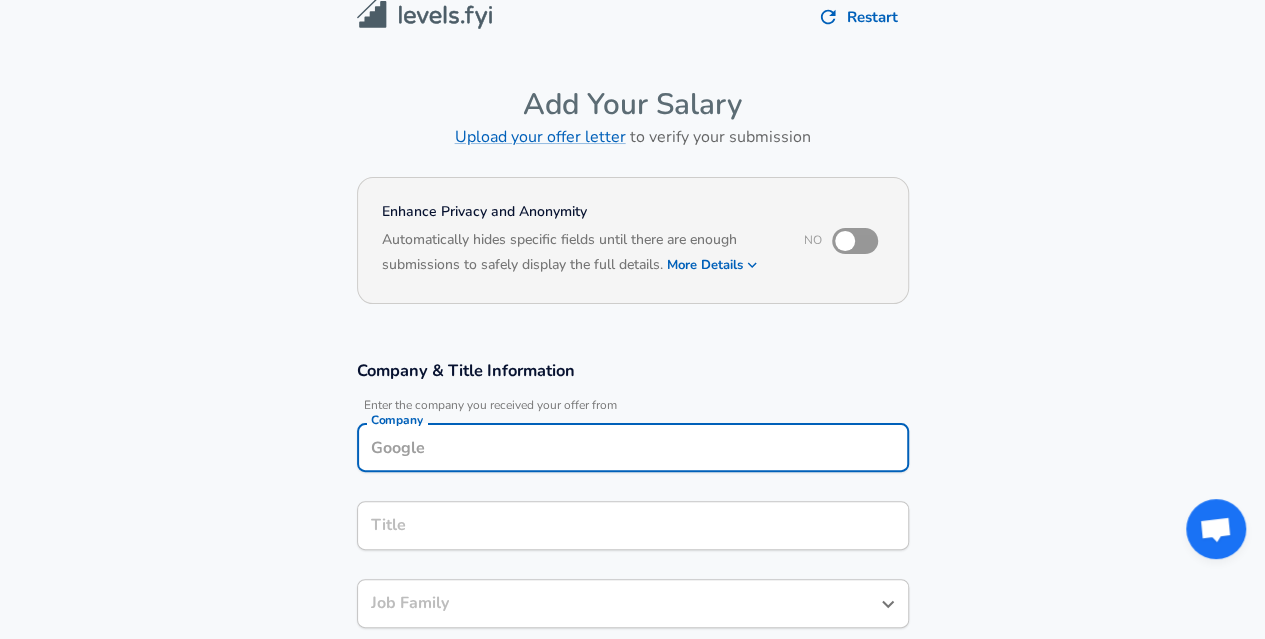 click on "Company" at bounding box center [633, 447] 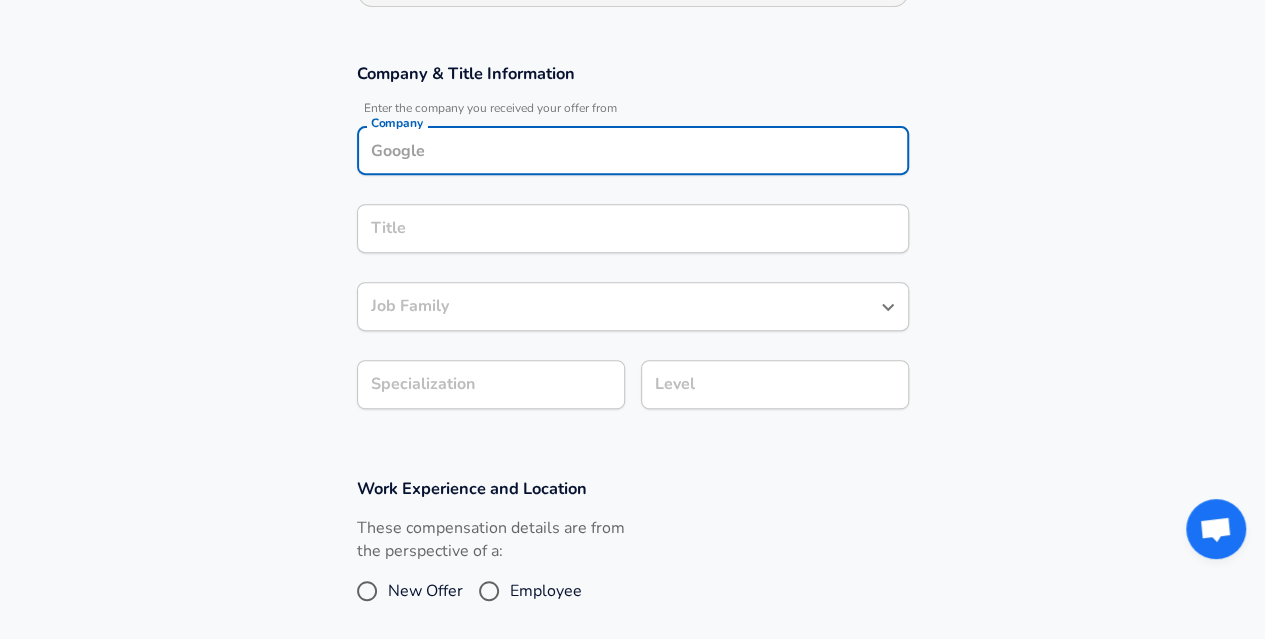 scroll, scrollTop: 306, scrollLeft: 0, axis: vertical 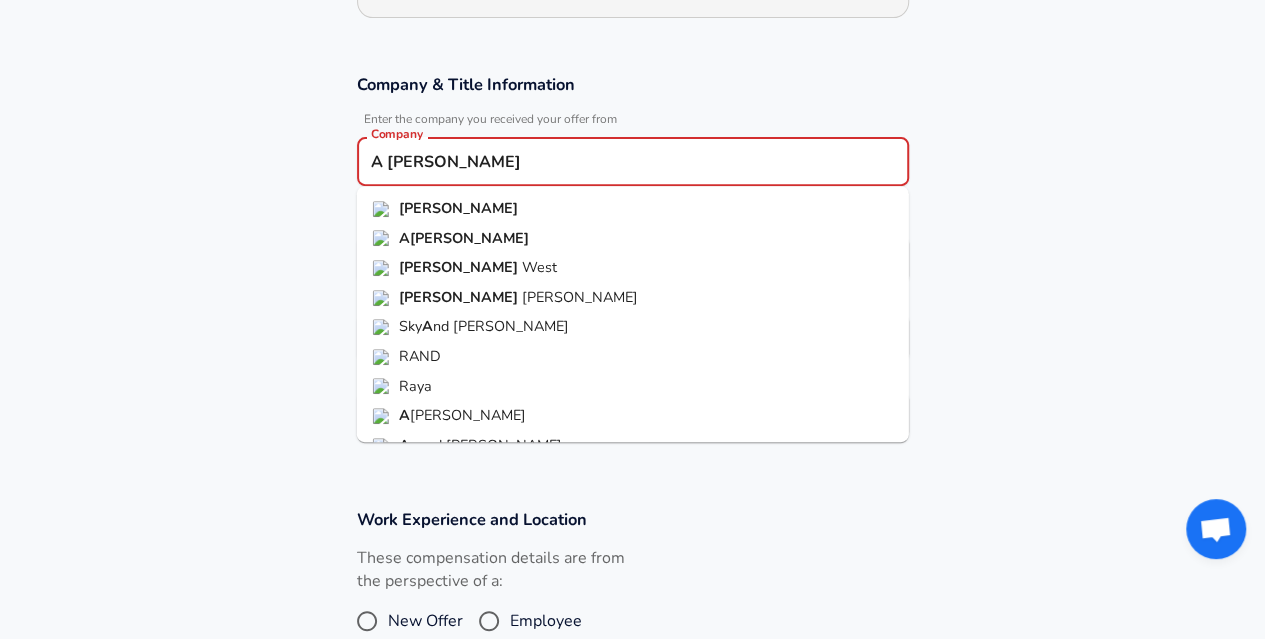 click on "A [PERSON_NAME]" at bounding box center [633, 239] 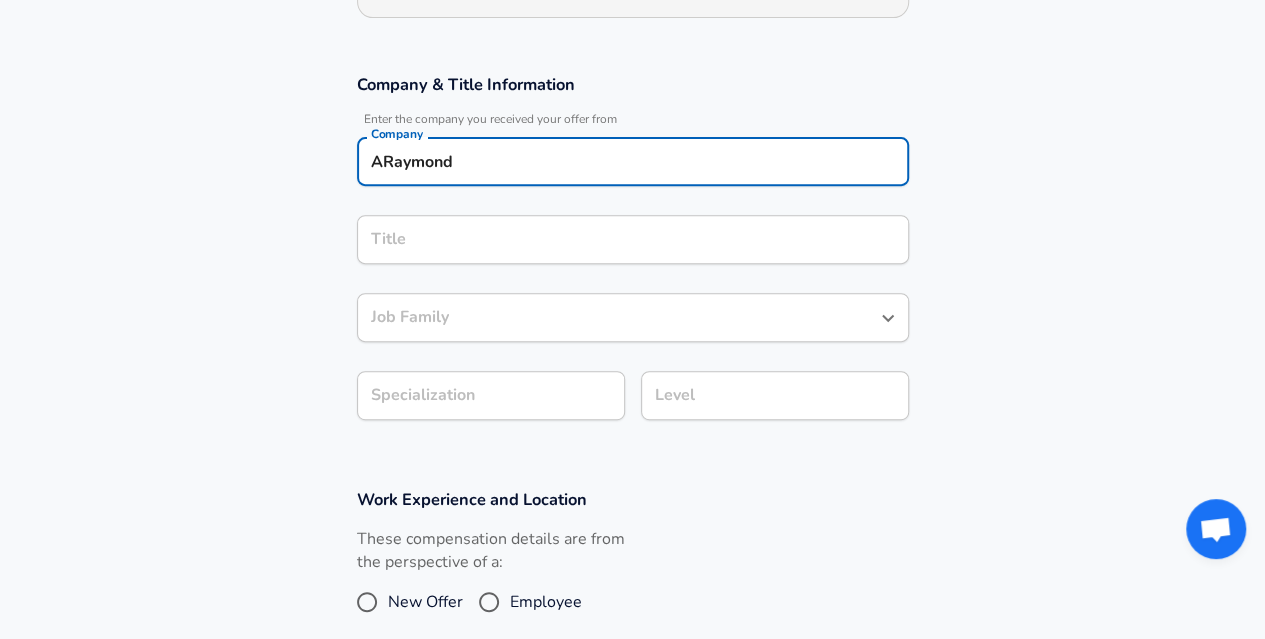 type on "ARaymond" 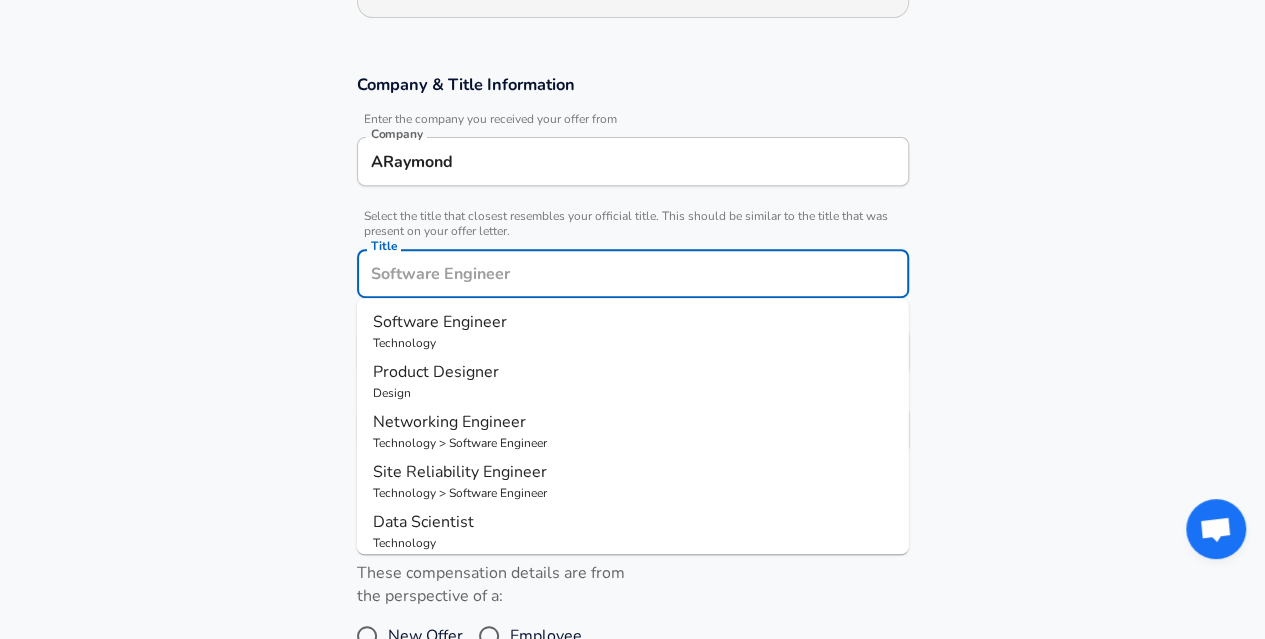 click on "Title" at bounding box center (633, 273) 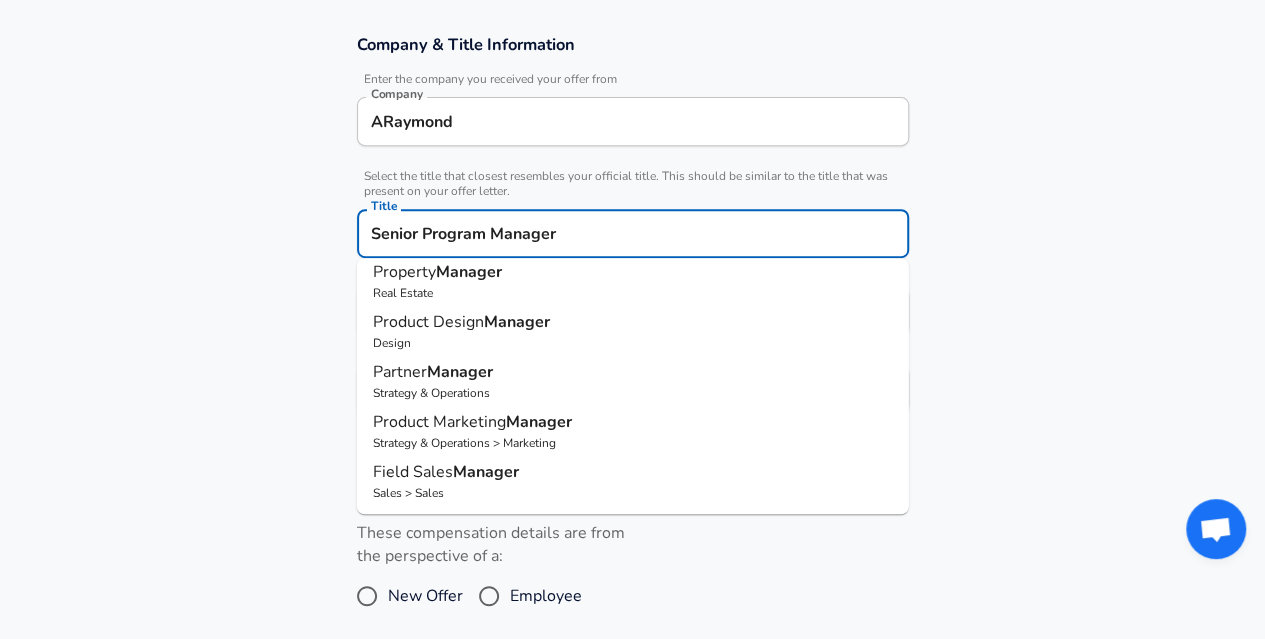 scroll, scrollTop: 0, scrollLeft: 0, axis: both 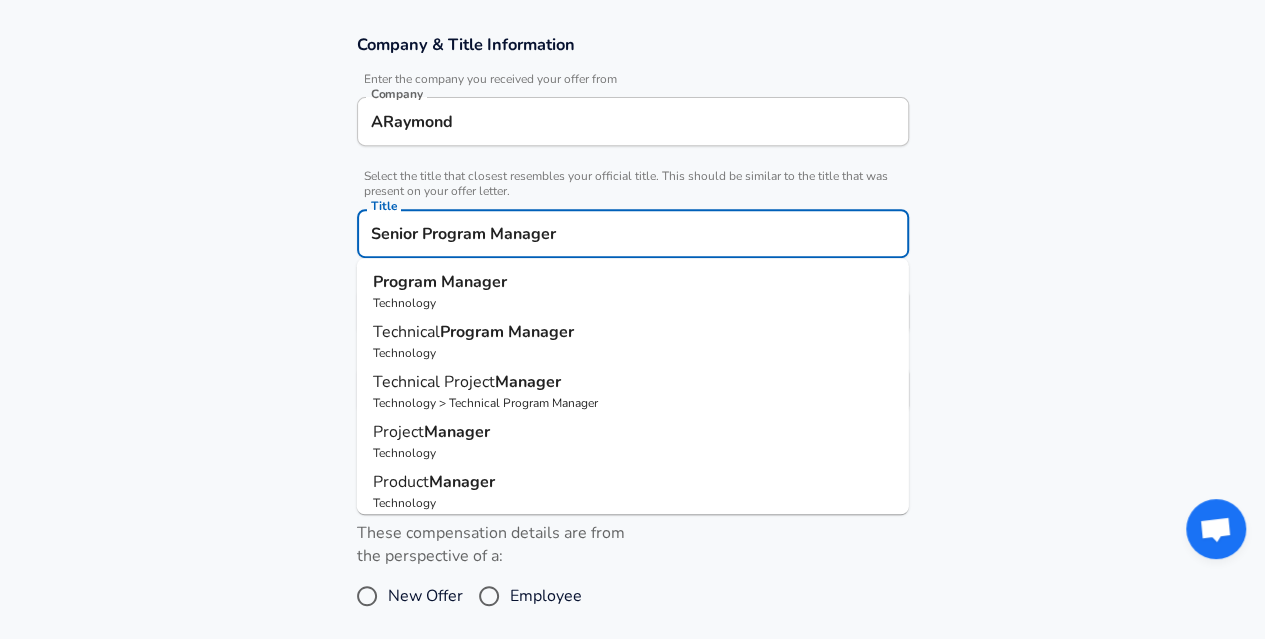 click on "Manager" at bounding box center (474, 282) 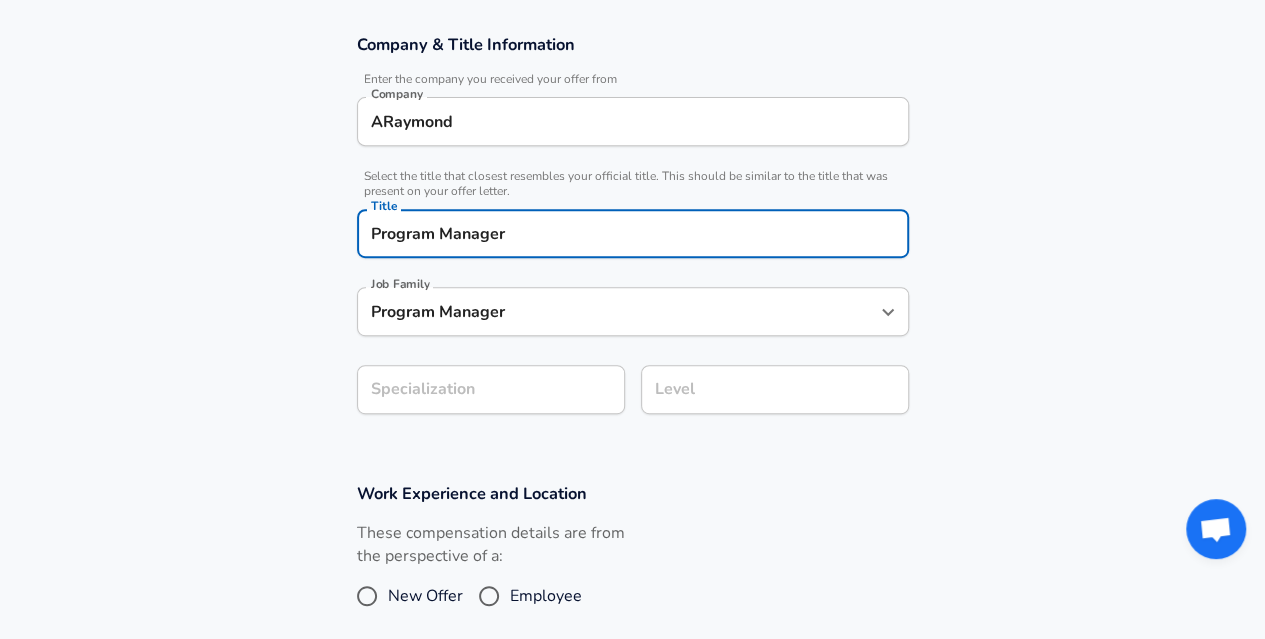 type on "Program Manager" 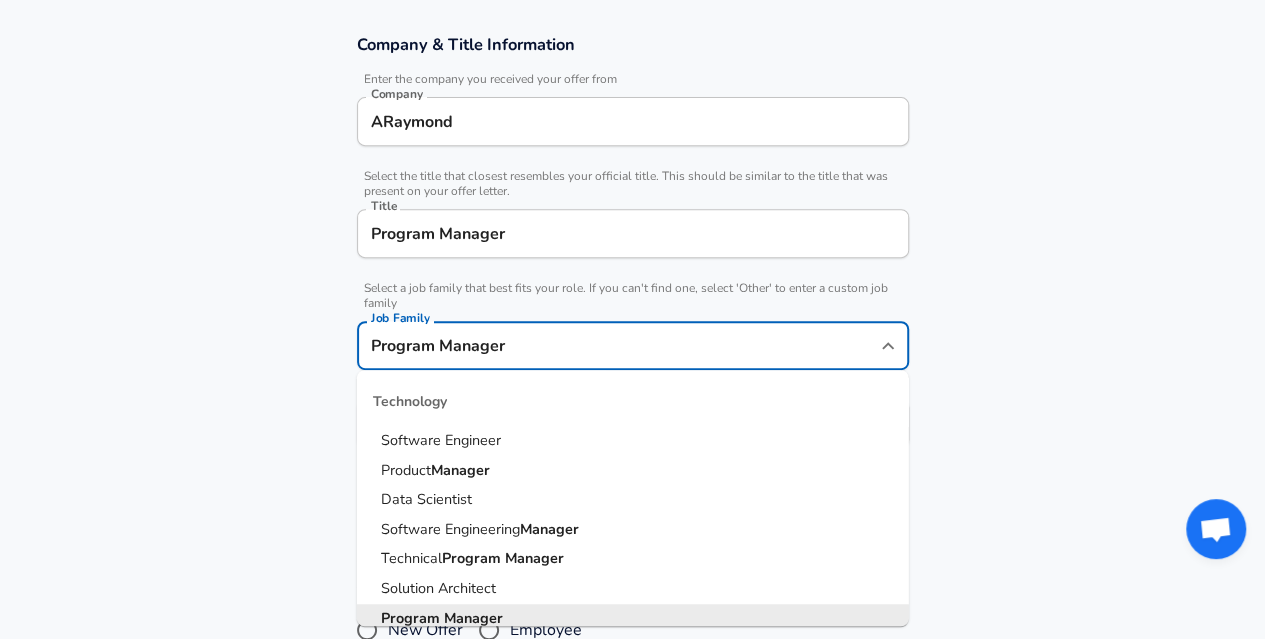 scroll, scrollTop: 386, scrollLeft: 0, axis: vertical 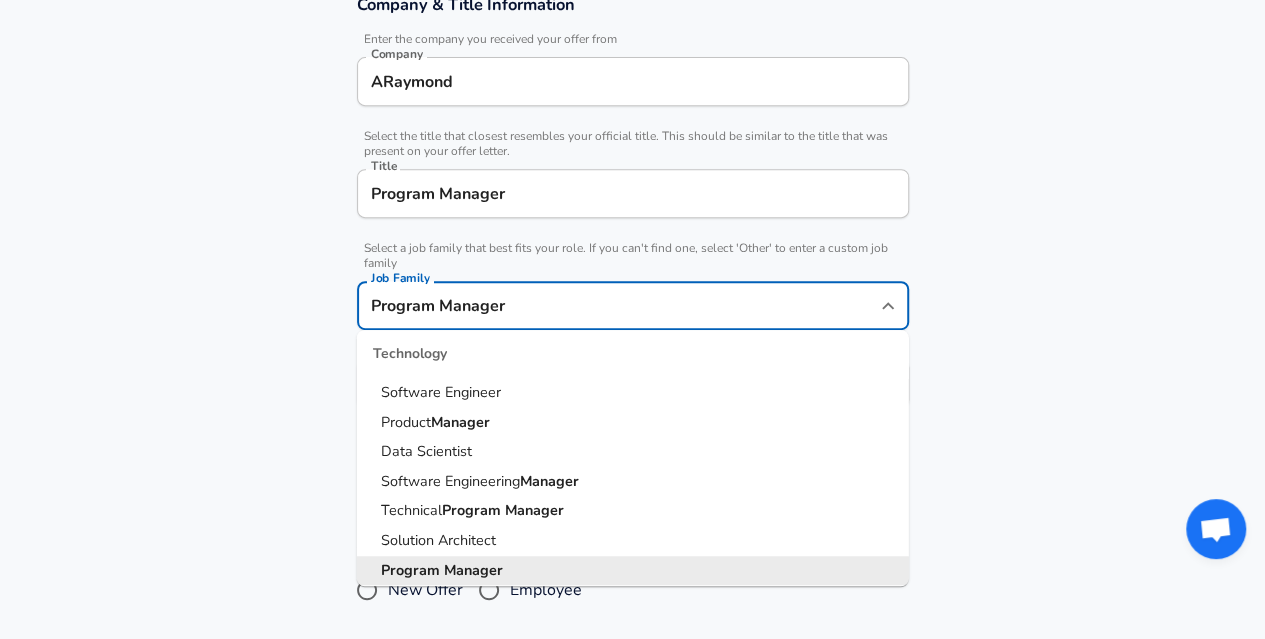 click on "Company & Title Information   Enter the company you received your offer from Company ARaymond Company   Select the title that closest resembles your official title. This should be similar to the title that was present on your offer letter. Title Program Manager Title   Select a job family that best fits your role. If you can't find one, select 'Other' to enter a custom job family Job Family Program Manager Job Family Technology Software Engineer Product  Manager Data Scientist Software Engineering  Manager Technical  Program     Manager Solution Architect Program     Manager Project  Manager Data Science  Manager Technical Writer Engineering Biomedical Engineer Civil Engineer Hardware Engineer Mechanical Engineer Geological Engineer Electrical Engineer Controls Engineer Chemical Engineer Aerospace Engineer Materials Engineer Optical Engineer MEP Engineer Prompt Engineer Business Management Consultant Business Development Sales Sales Legal Legal Sales Sales Engineer Legal Regulatory Affairs Sales Design Other" at bounding box center [632, 211] 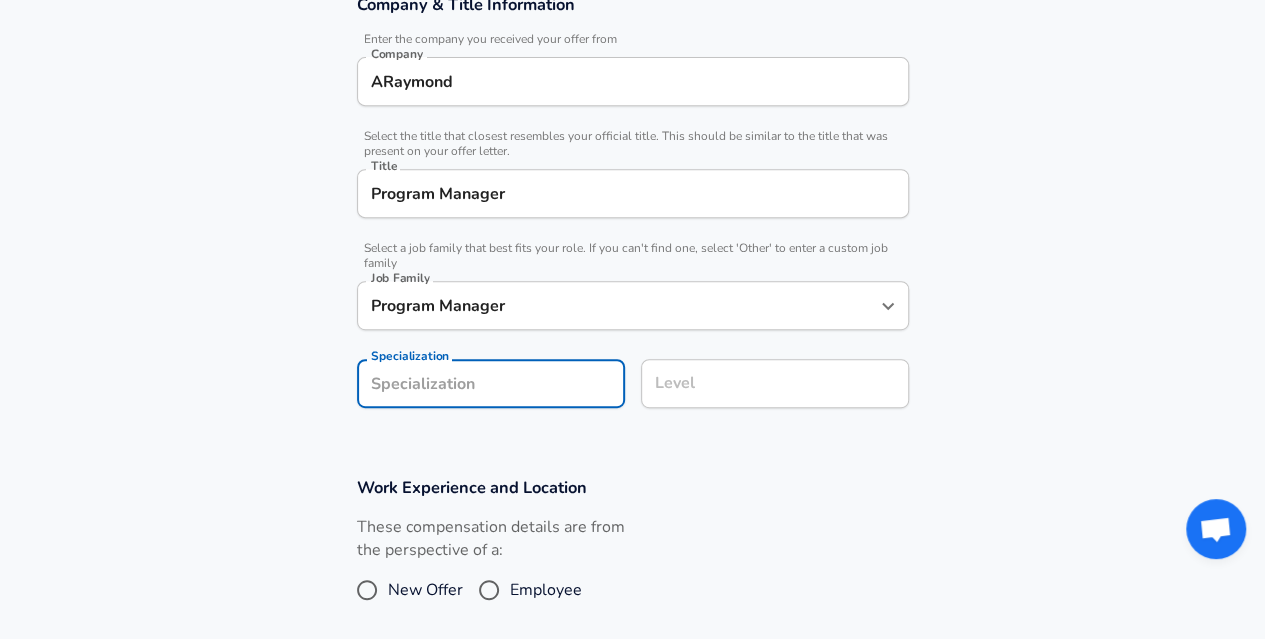 click on "Company & Title Information   Enter the company you received your offer from Company ARaymond Company   Select the title that closest resembles your official title. This should be similar to the title that was present on your offer letter. Title Program Manager Title   Select a job family that best fits your role. If you can't find one, select 'Other' to enter a custom job family Job Family Program Manager Job Family Specialization Specialization Level Level" at bounding box center (632, 211) 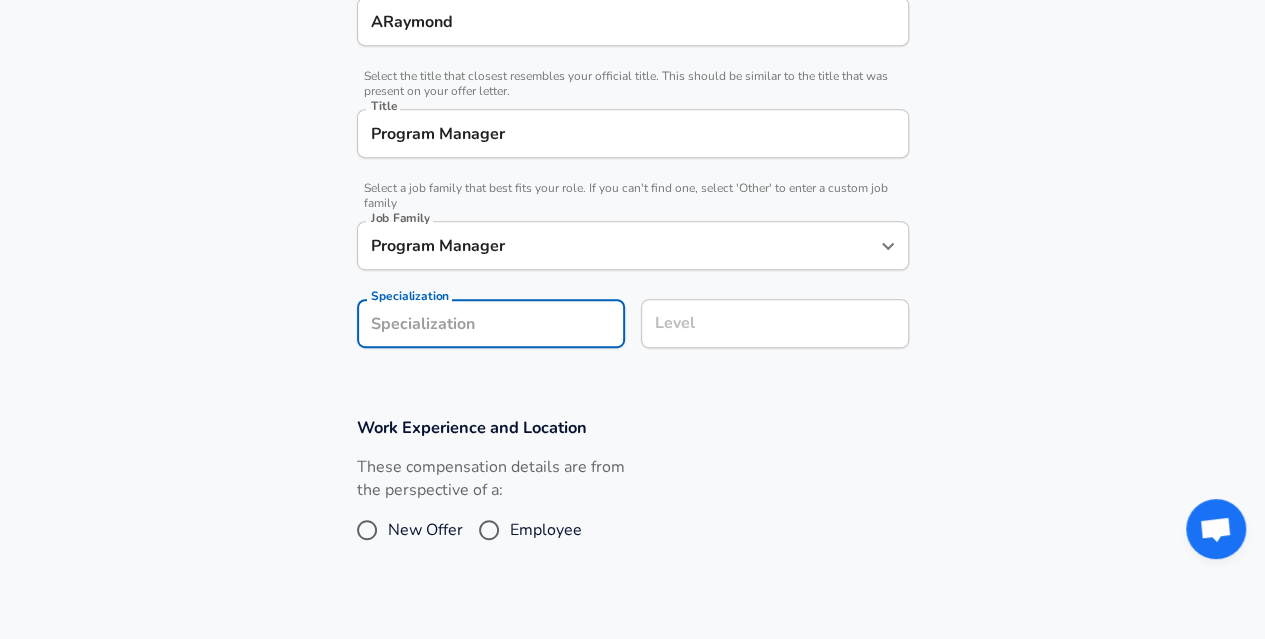click on "Specialization" at bounding box center (491, 323) 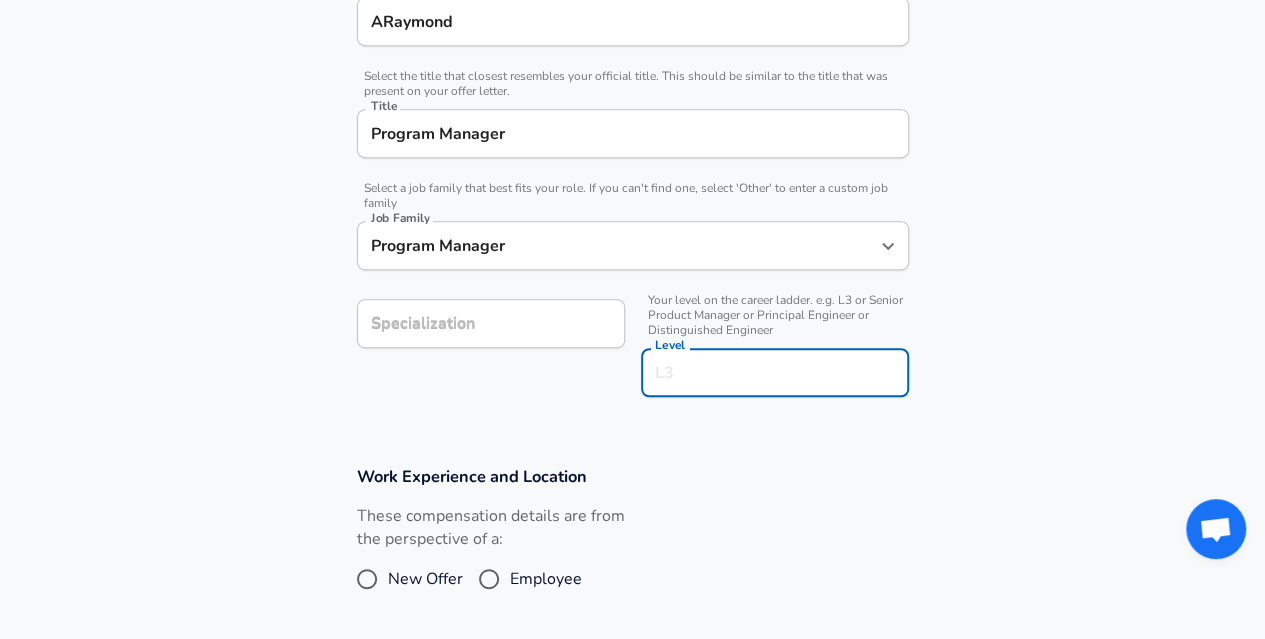 scroll, scrollTop: 486, scrollLeft: 0, axis: vertical 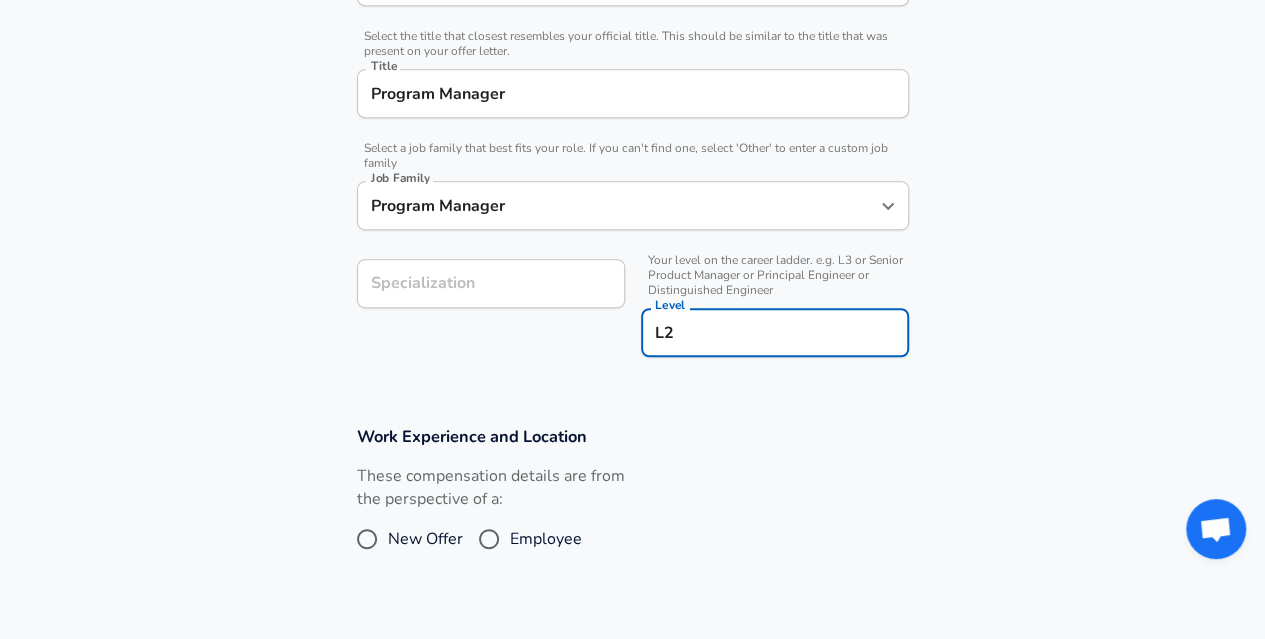 type on "L2" 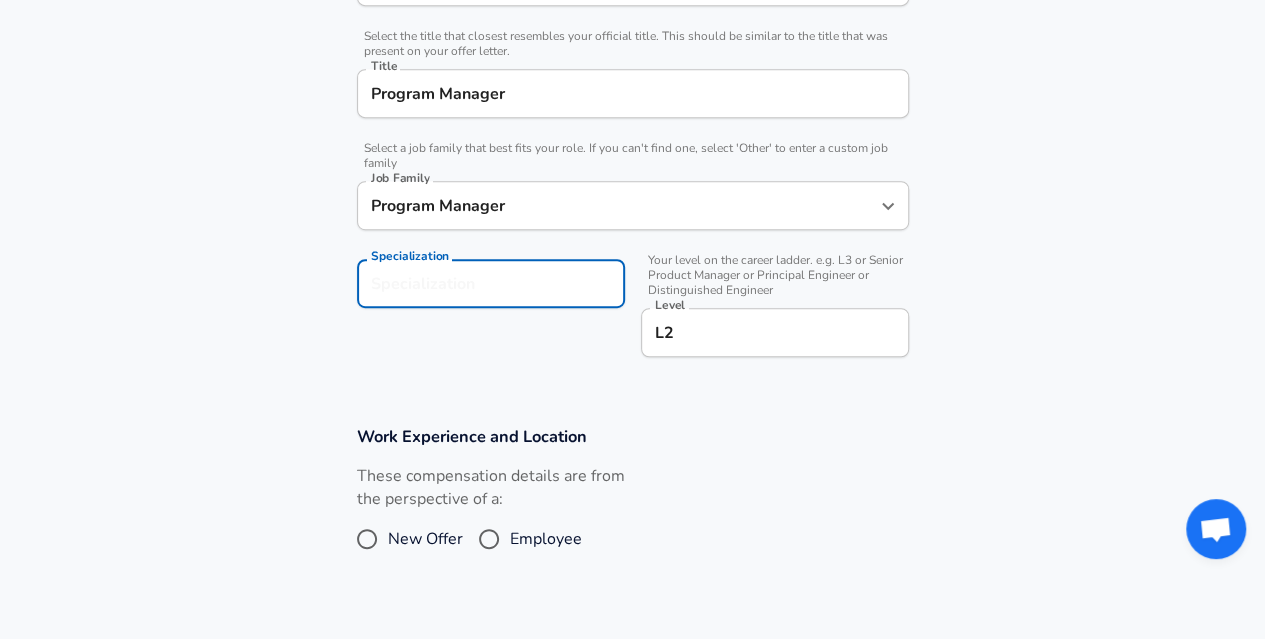 type on "A" 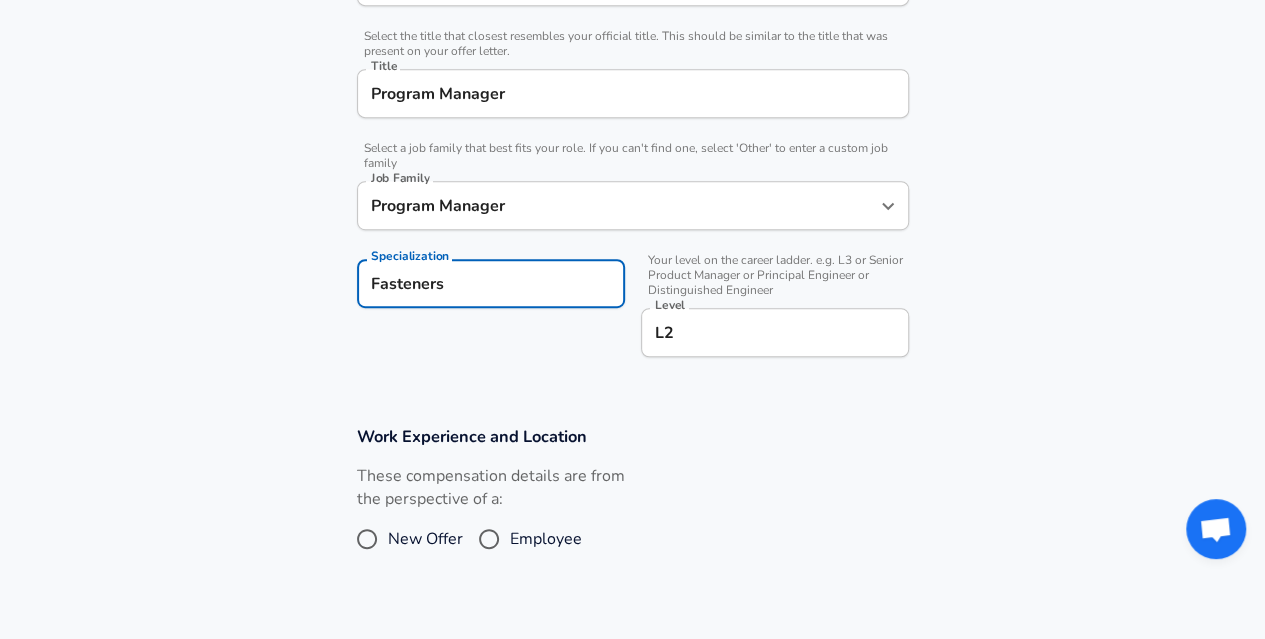 type on "Fasteners" 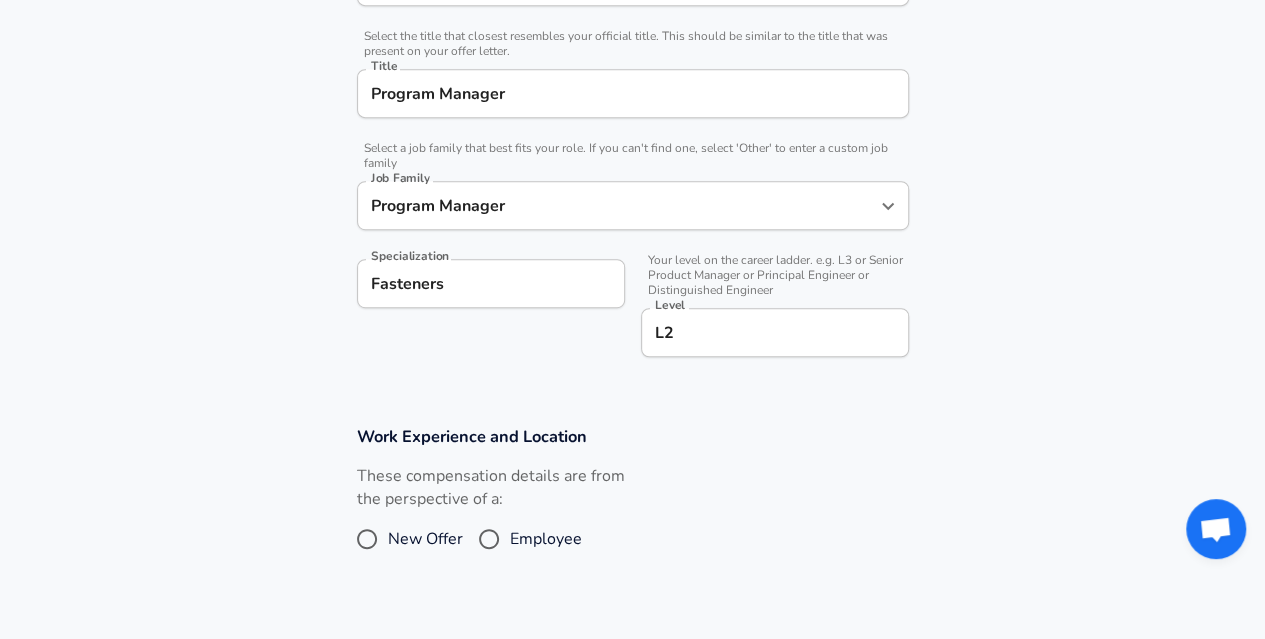 click on "Work Experience and Location These compensation details are from the perspective of a: New Offer Employee" at bounding box center (632, 502) 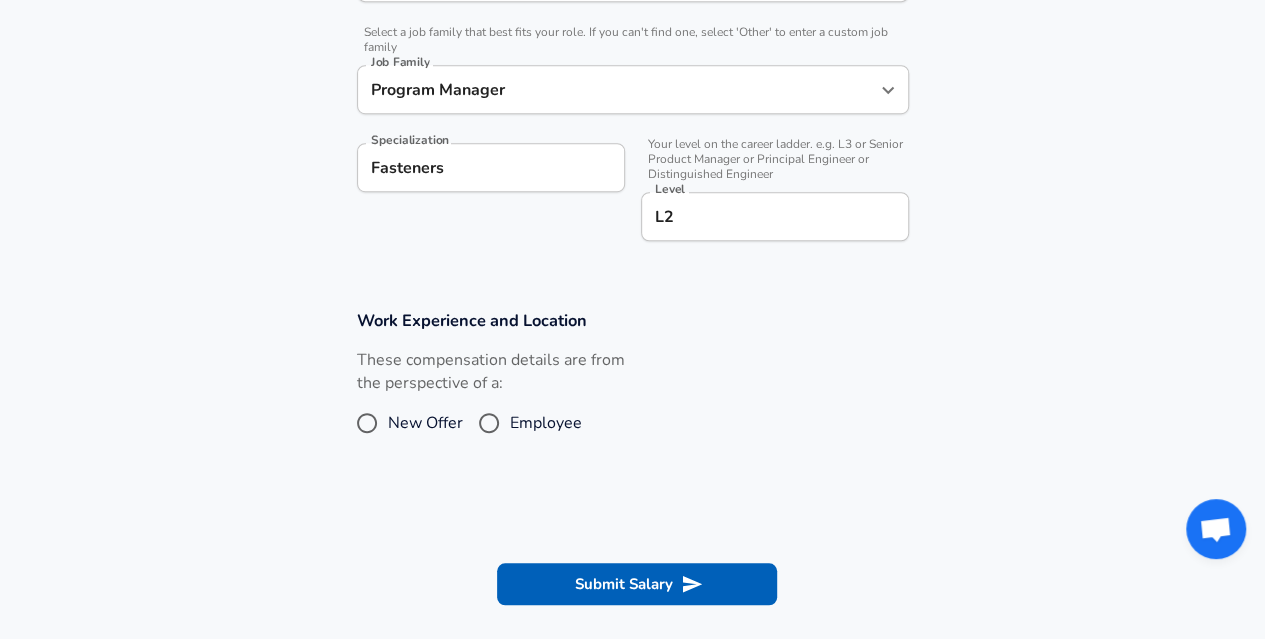 scroll, scrollTop: 605, scrollLeft: 0, axis: vertical 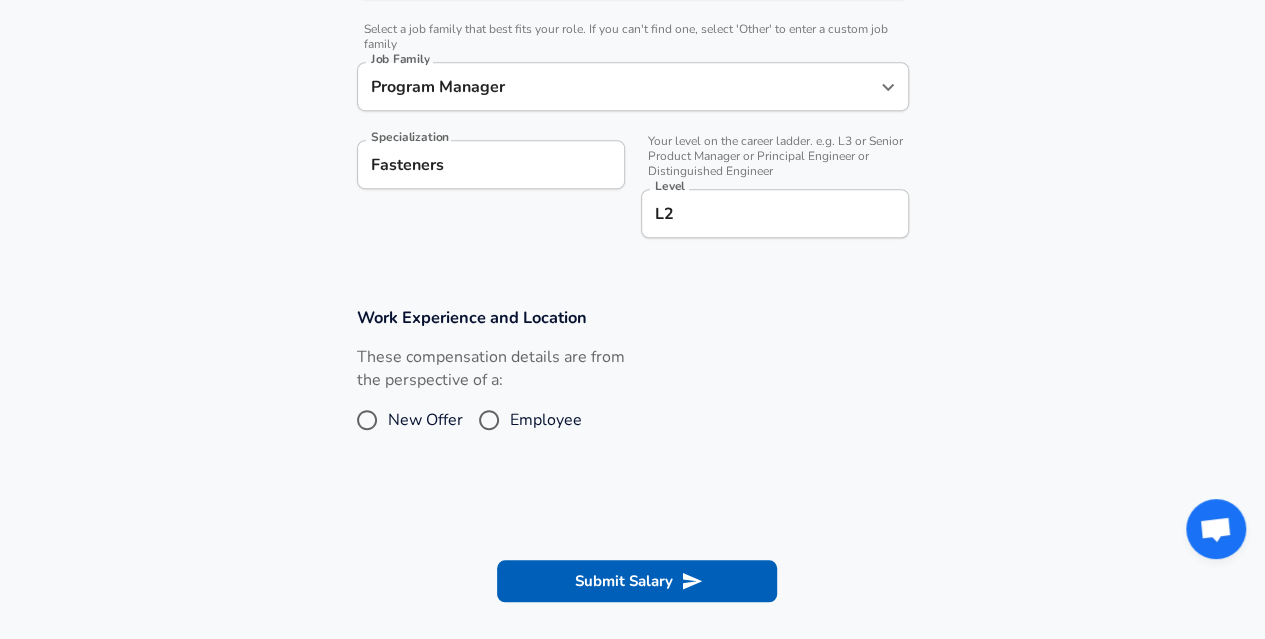 click on "Employee" at bounding box center (489, 420) 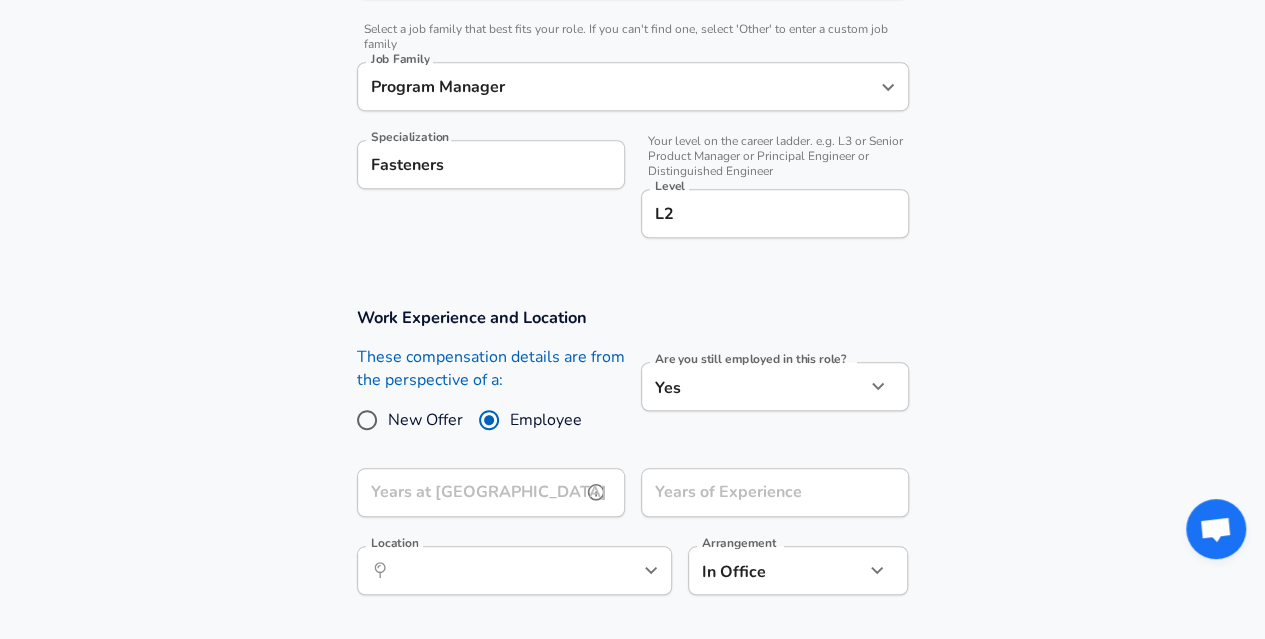 click on "Years at [GEOGRAPHIC_DATA]" at bounding box center [469, 492] 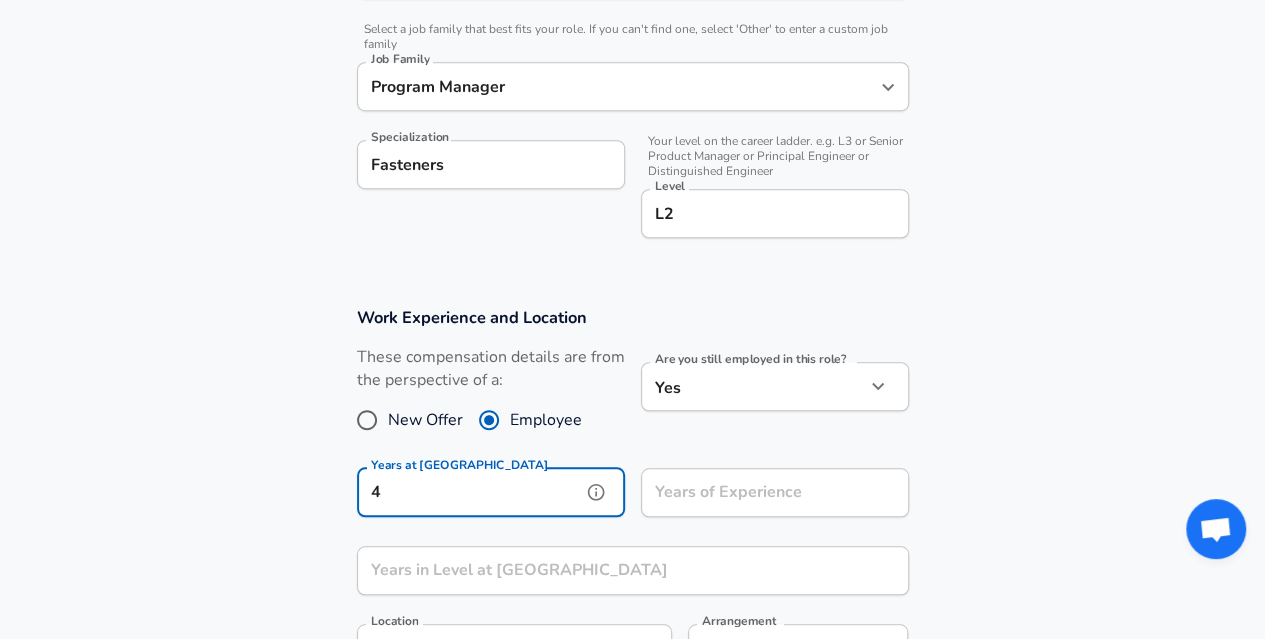 type on "4" 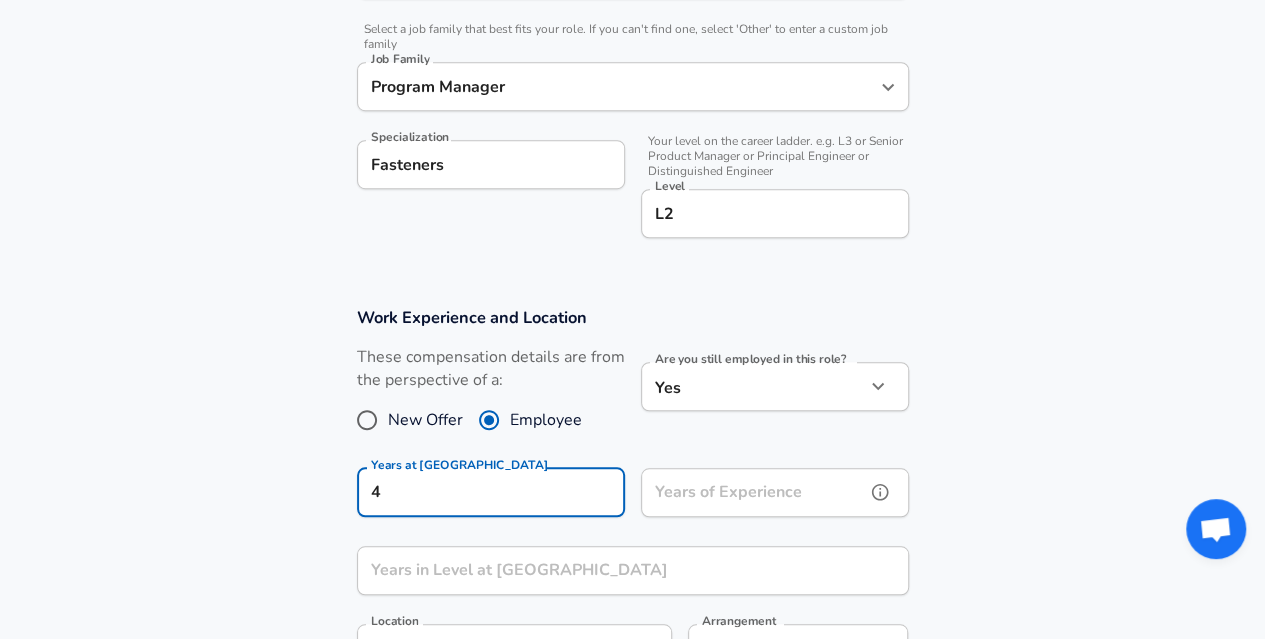 click on "Years of Experience" at bounding box center (753, 492) 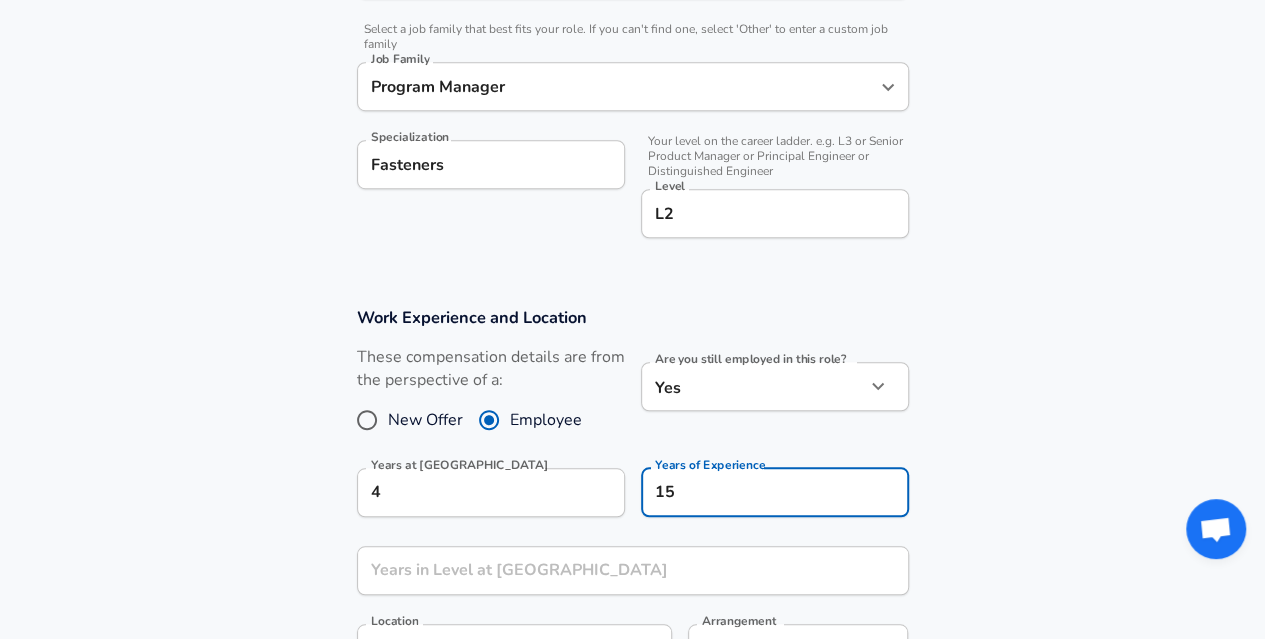 click on "Work Experience and Location These compensation details are from the perspective of a: New Offer Employee Are you still employed in this role? Yes yes Are you still employed in this role? Years at ARaymond 4 Years at ARaymond Years of Experience 15 Years of Experience Years in Level at [GEOGRAPHIC_DATA] Years in Level at [GEOGRAPHIC_DATA] Location ​ Location Arrangement In Office office Arrangement" at bounding box center [632, 500] 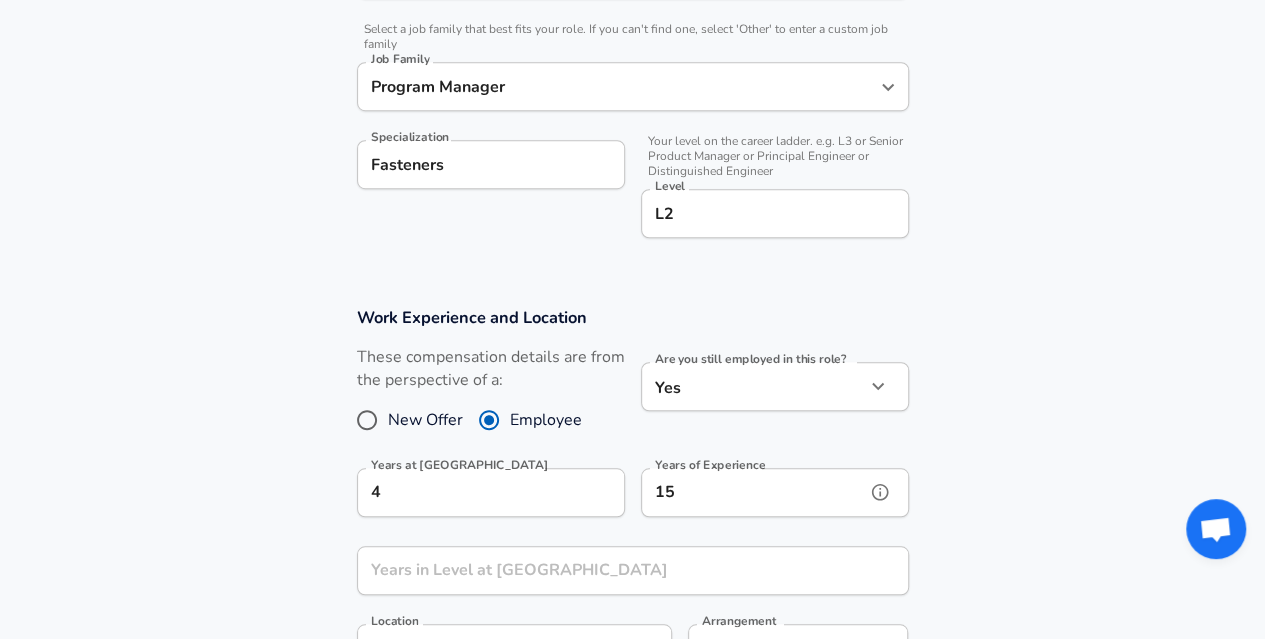 click on "15" at bounding box center [753, 492] 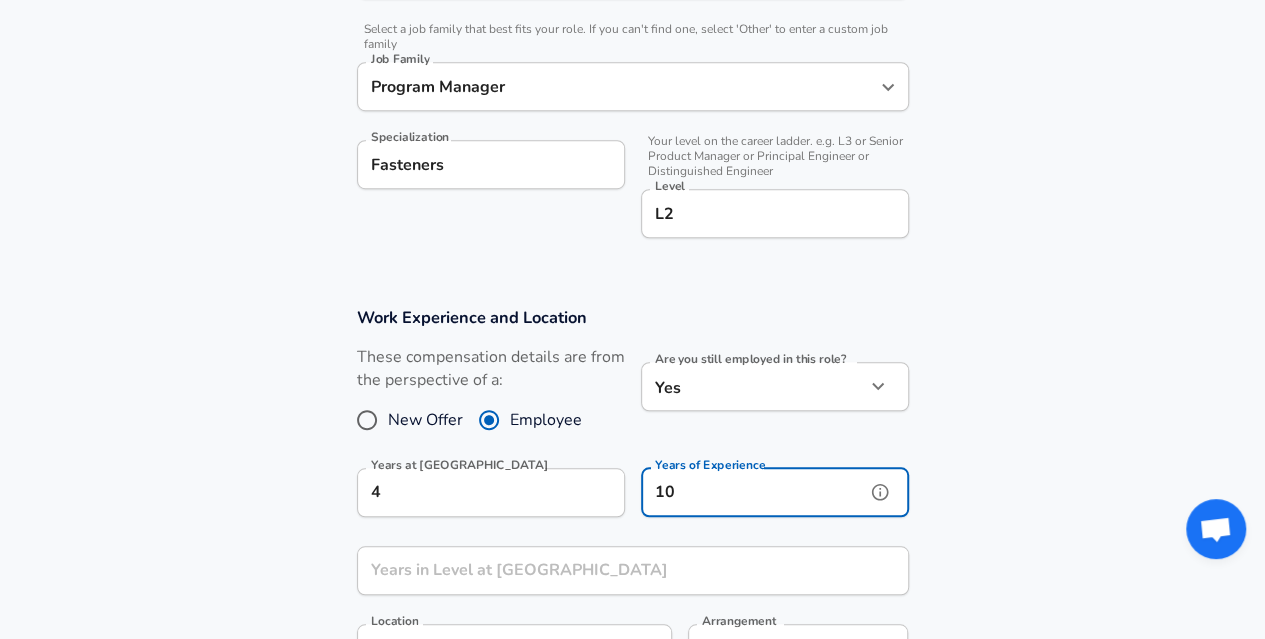 scroll, scrollTop: 0, scrollLeft: 0, axis: both 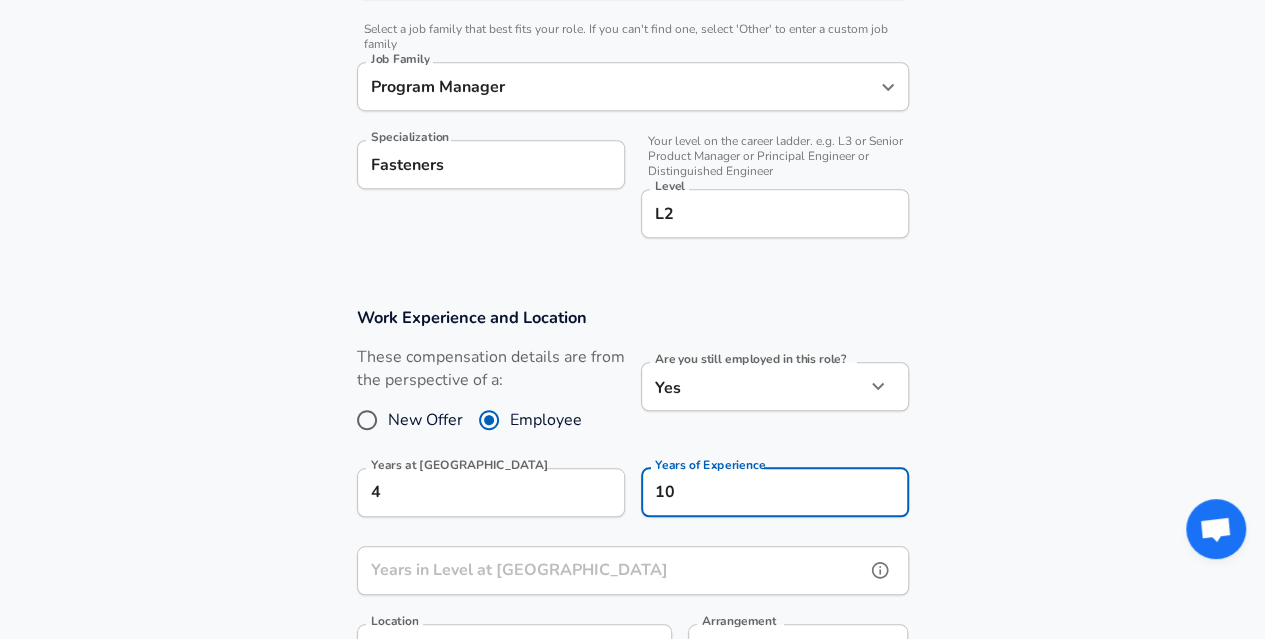 click on "Years in Level at [GEOGRAPHIC_DATA]" at bounding box center [611, 570] 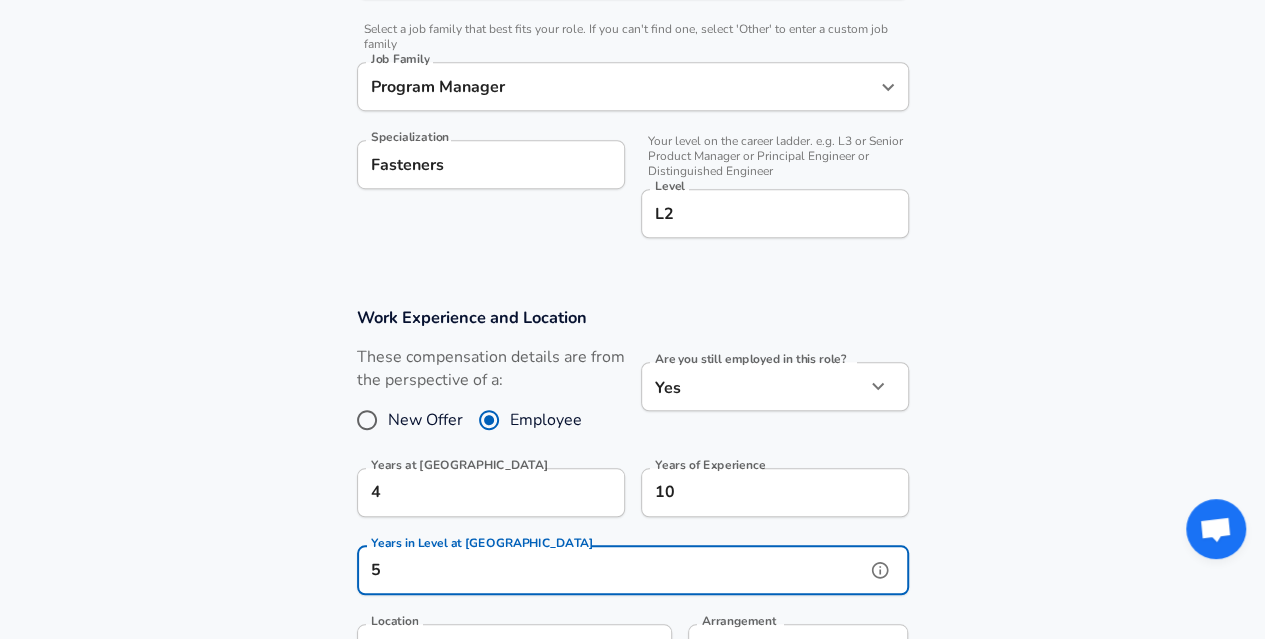 type on "5" 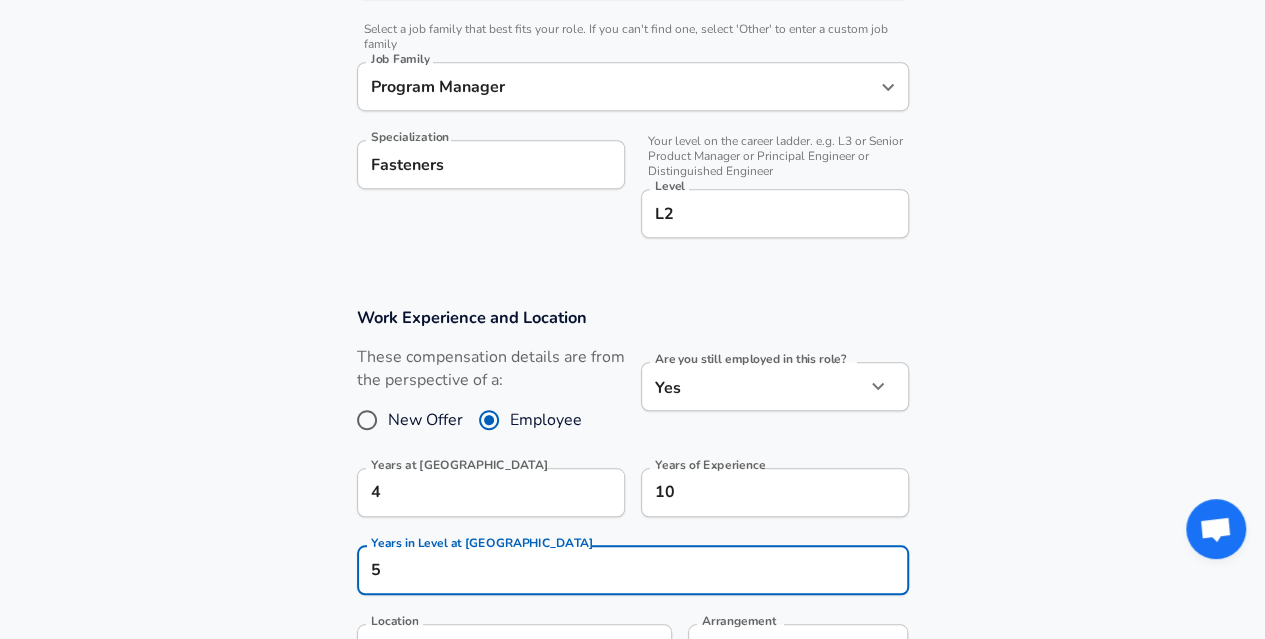 click on "Work Experience and Location These compensation details are from the perspective of a: New Offer Employee Are you still employed in this role? Yes yes Are you still employed in this role? Years at ARaymond 4 Years at ARaymond Years of Experience 10 Years of Experience Years in Level at [GEOGRAPHIC_DATA] 5 Years in Level at [GEOGRAPHIC_DATA] Location ​ Location Arrangement In Office office Arrangement" at bounding box center (632, 500) 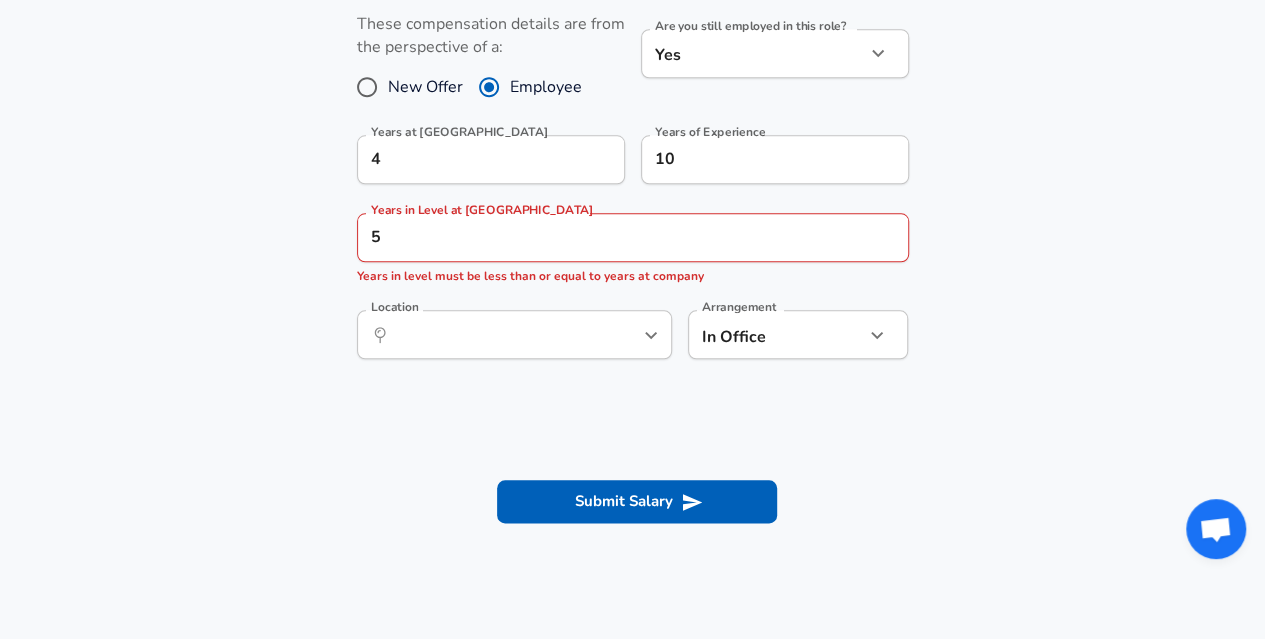 scroll, scrollTop: 939, scrollLeft: 0, axis: vertical 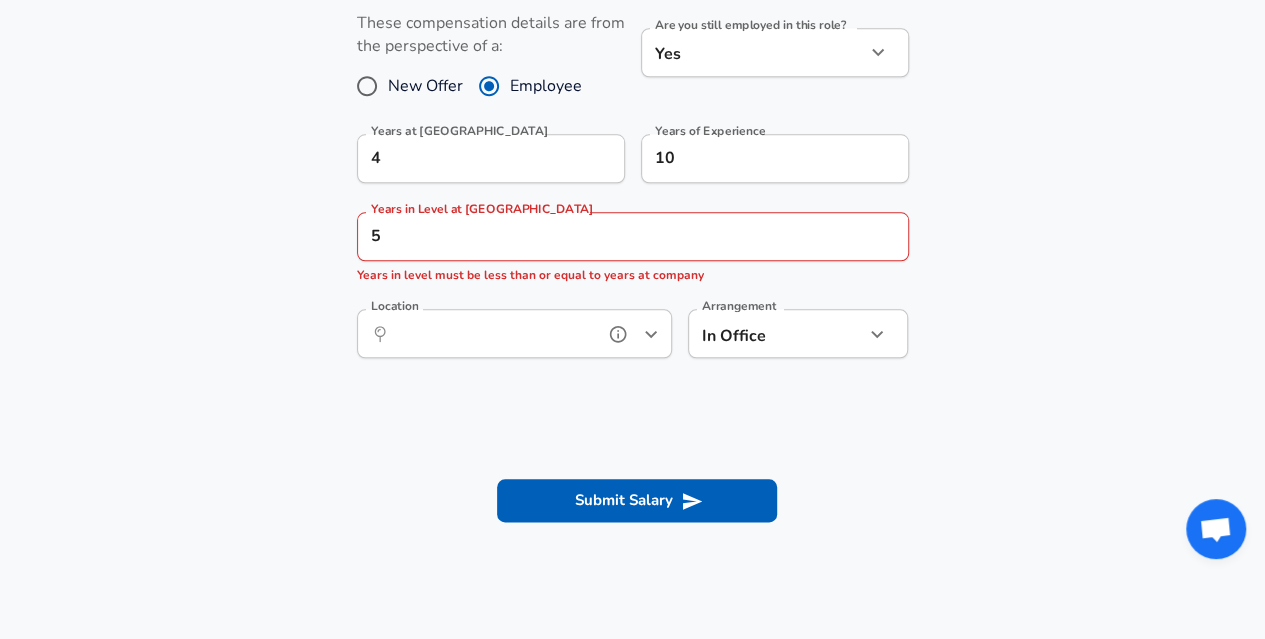 click on "Location" at bounding box center (492, 333) 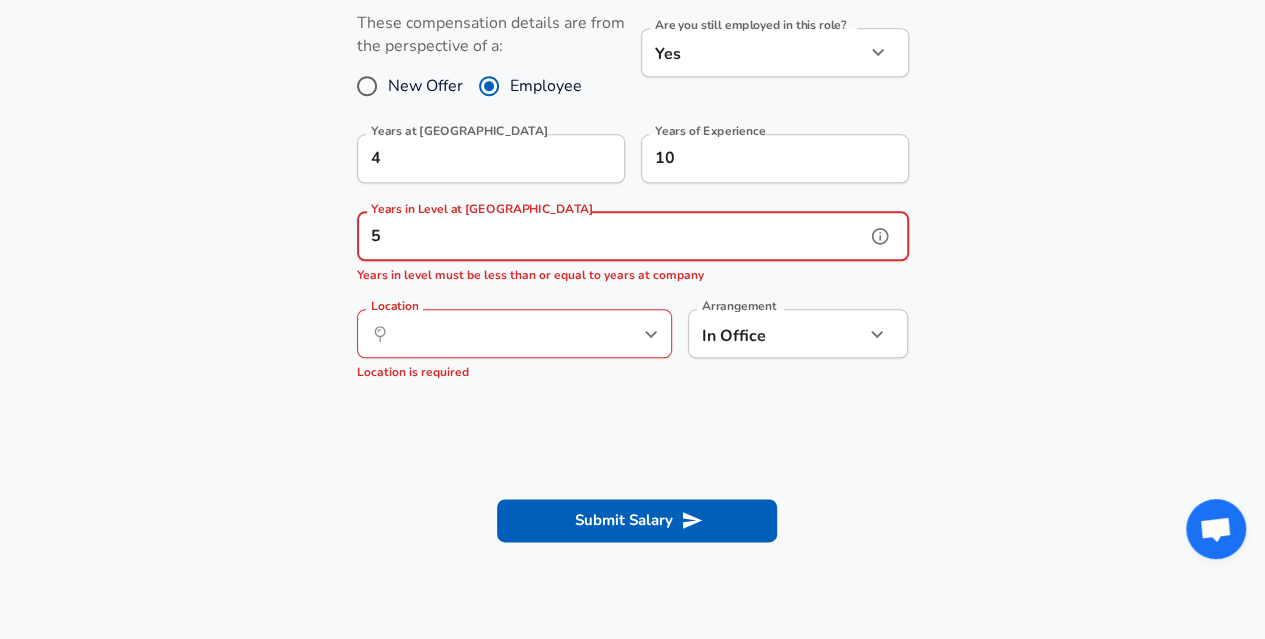 click on "5" at bounding box center [611, 236] 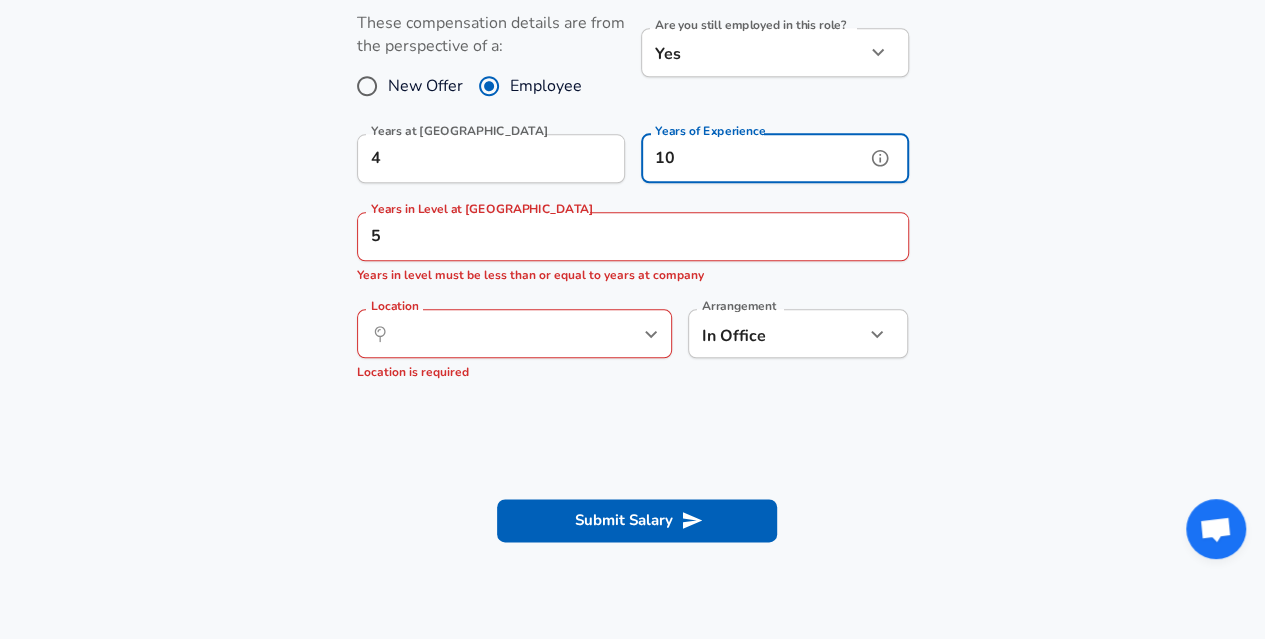 click on "10" at bounding box center (753, 158) 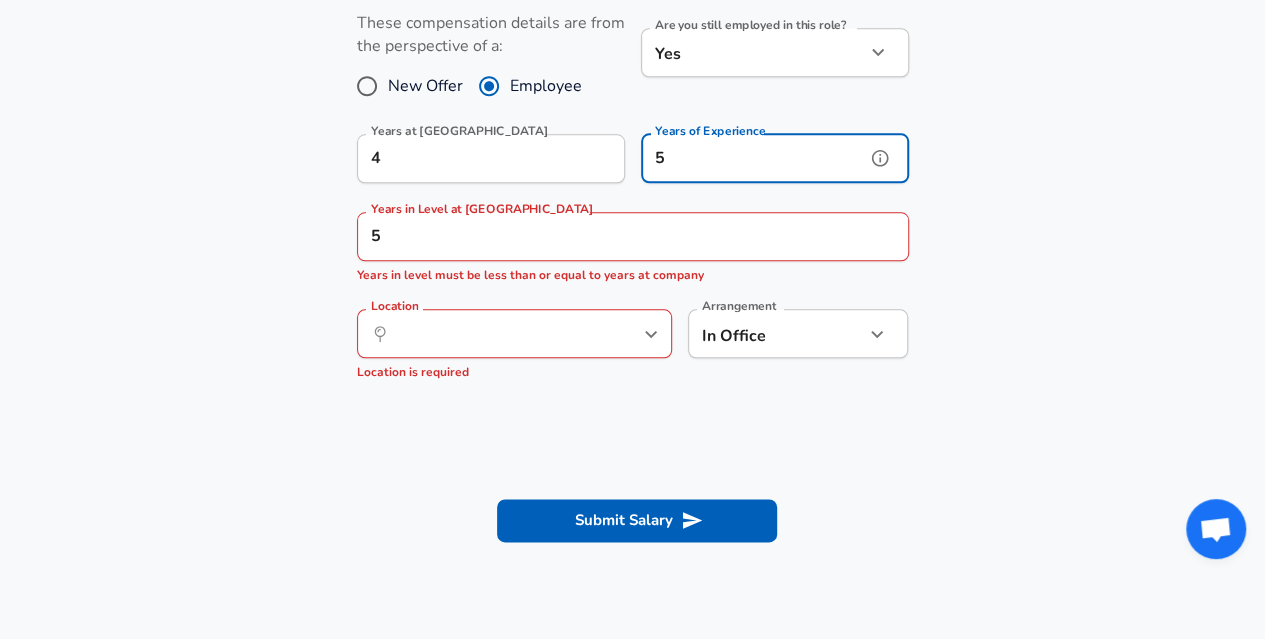click on "Location ​ Location Location is required" at bounding box center (514, 342) 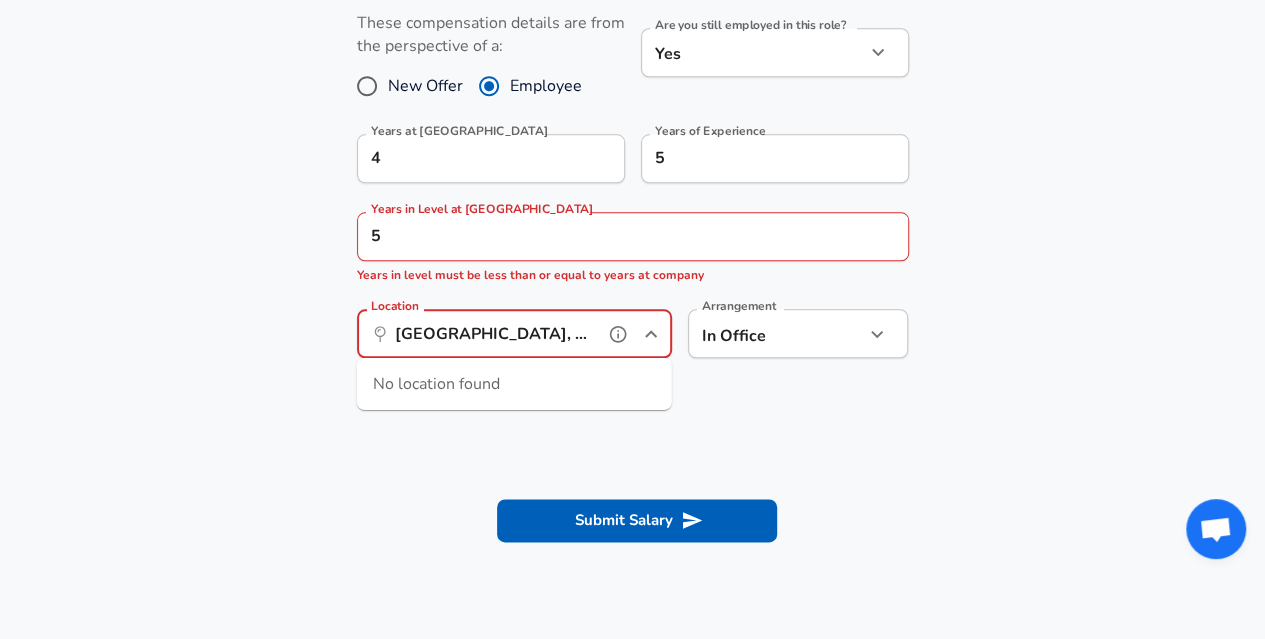 type on "[GEOGRAPHIC_DATA], [GEOGRAPHIC_DATA]" 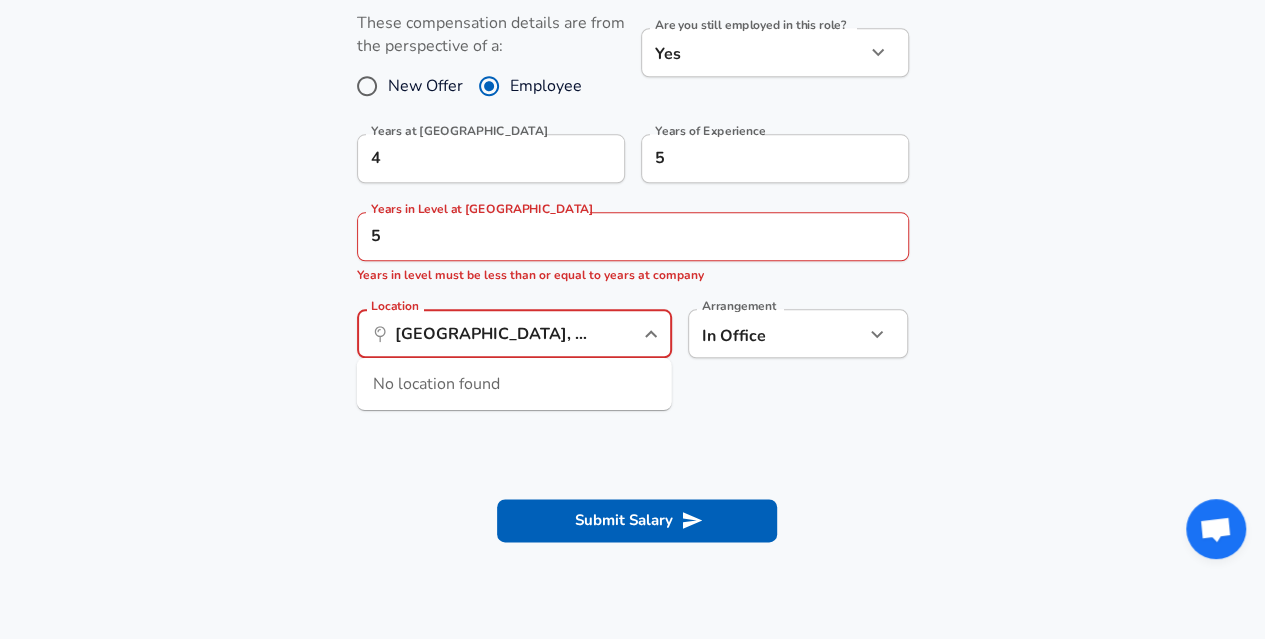 type 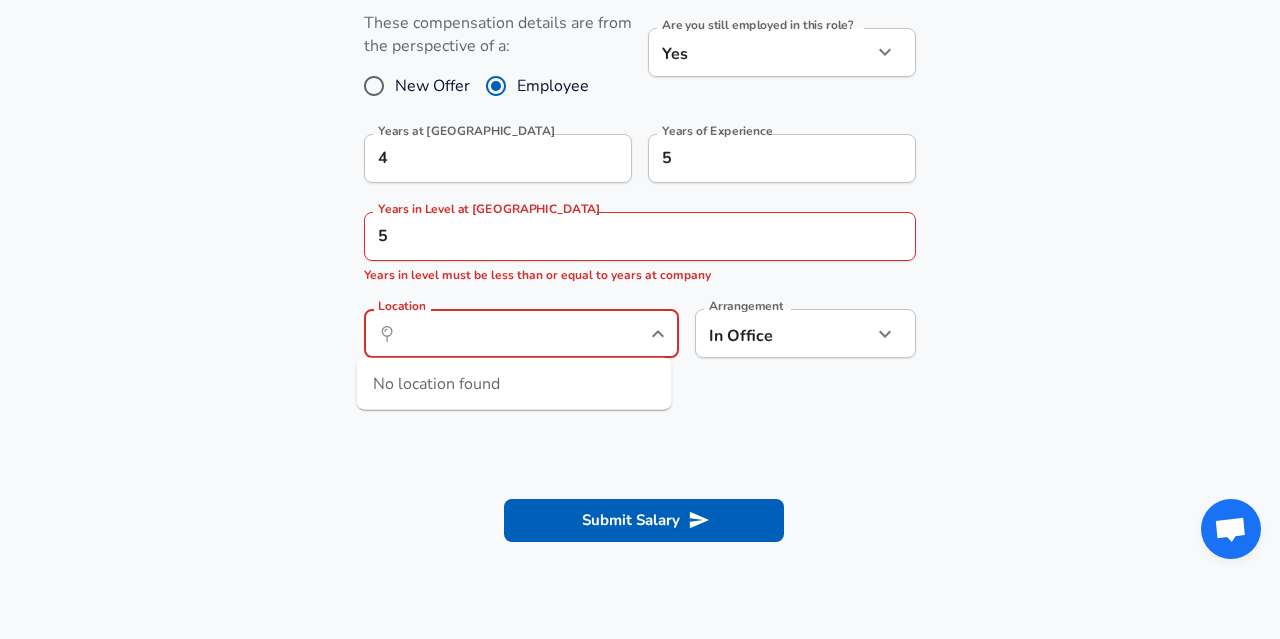 click on "Restart Add Your Salary Upload your offer letter   to verify your submission Enhance Privacy and Anonymity No Automatically hides specific fields until there are enough submissions to safely display the full details.   More Details Based on your submission and the data points that we have already collected, we will automatically hide and anonymize specific fields if there aren't enough data points to remain sufficiently anonymous. Company & Title Information   Enter the company you received your offer from Company ARaymond Company   Select the title that closest resembles your official title. This should be similar to the title that was present on your offer letter. Title Program Manager Title   Select a job family that best fits your role. If you can't find one, select 'Other' to enter a custom job family Job Family Program Manager Job Family Specialization Fasteners Specialization   Your level on the career ladder. e.g. L3 or Senior Product Manager or Principal Engineer or Distinguished Engineer Level L2 4" at bounding box center (640, -620) 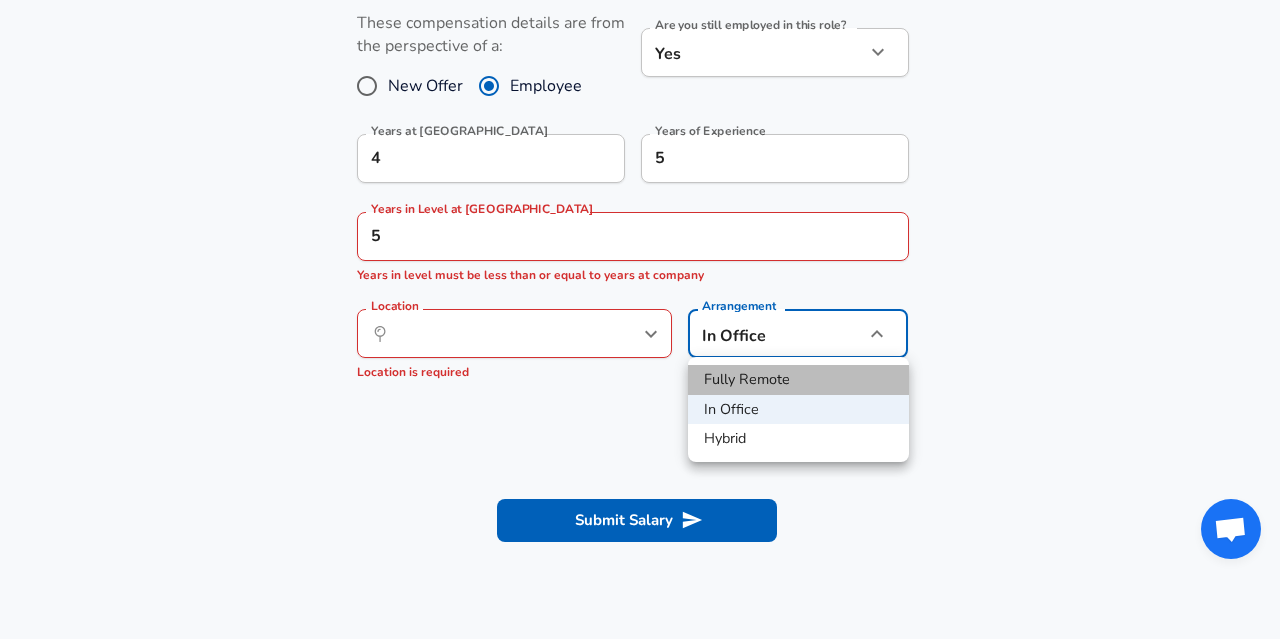 click on "Fully Remote" at bounding box center [798, 380] 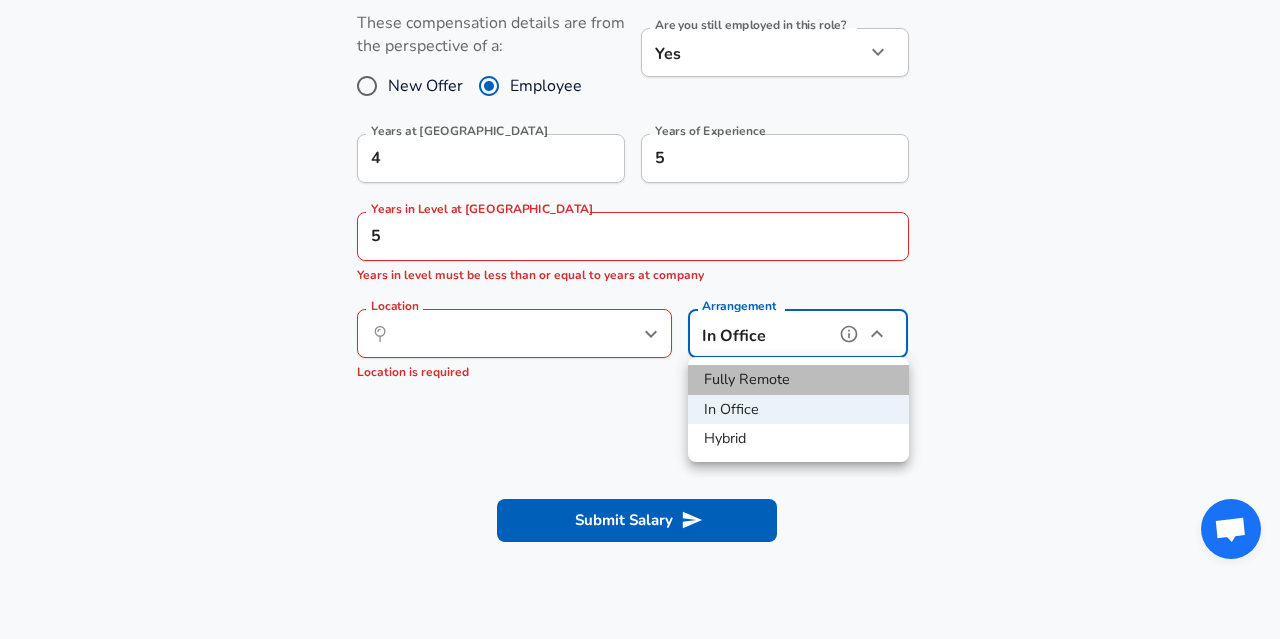 type on "remote" 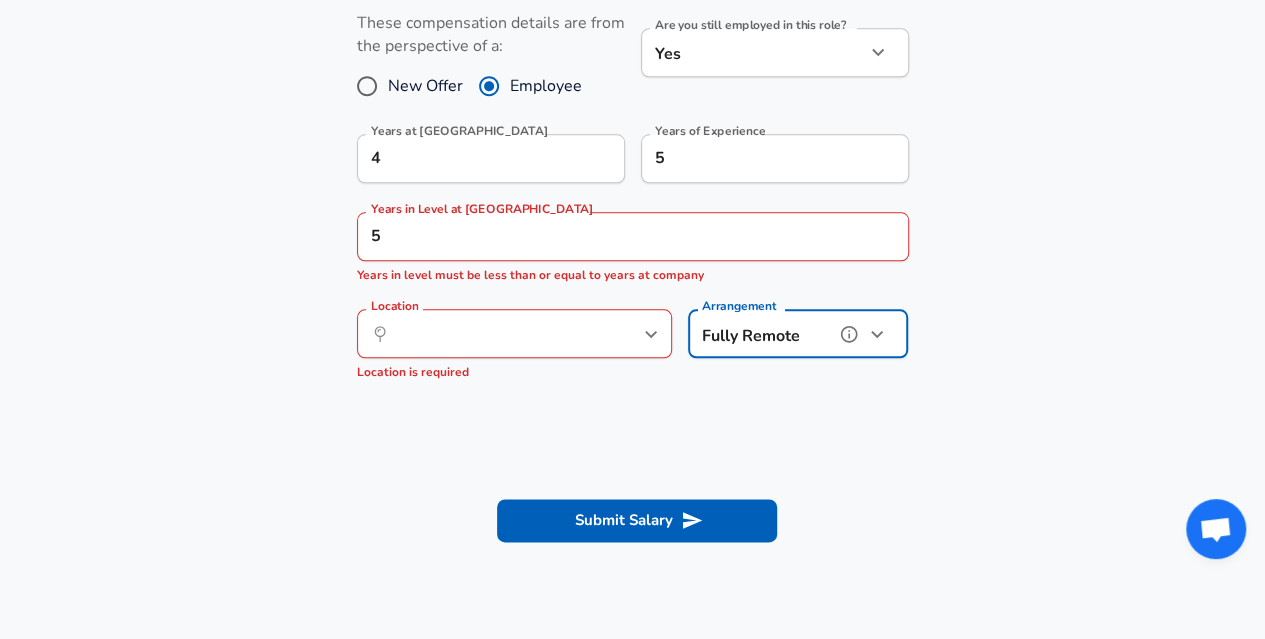 click at bounding box center (618, 334) 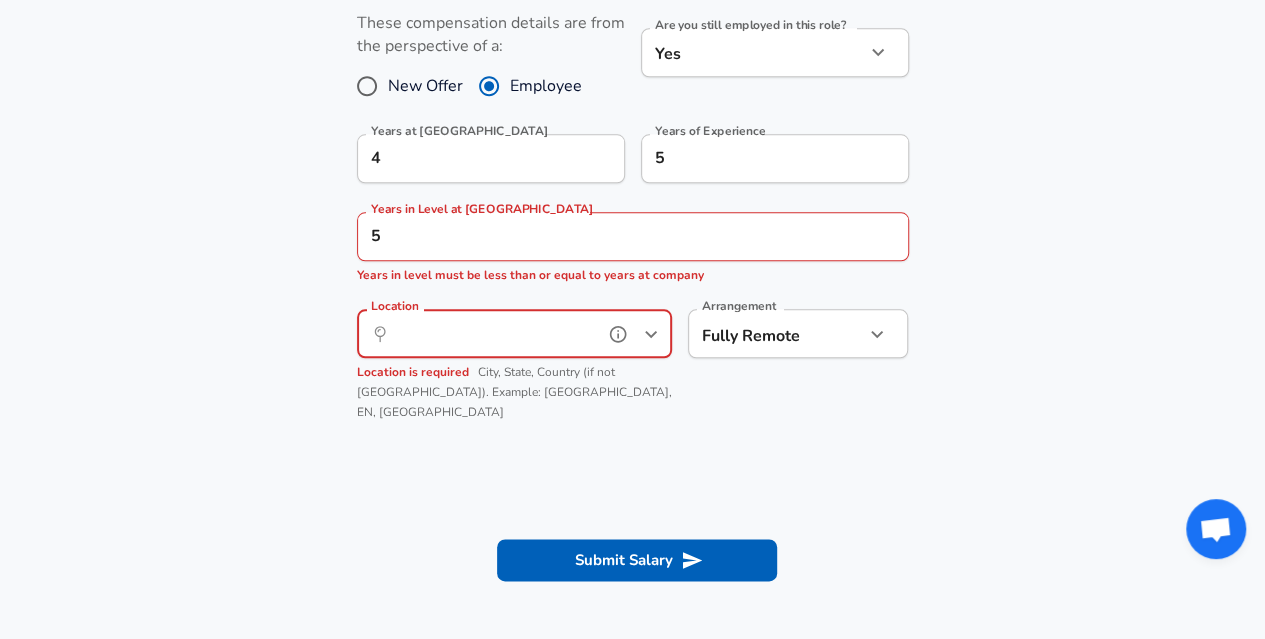 type on "T" 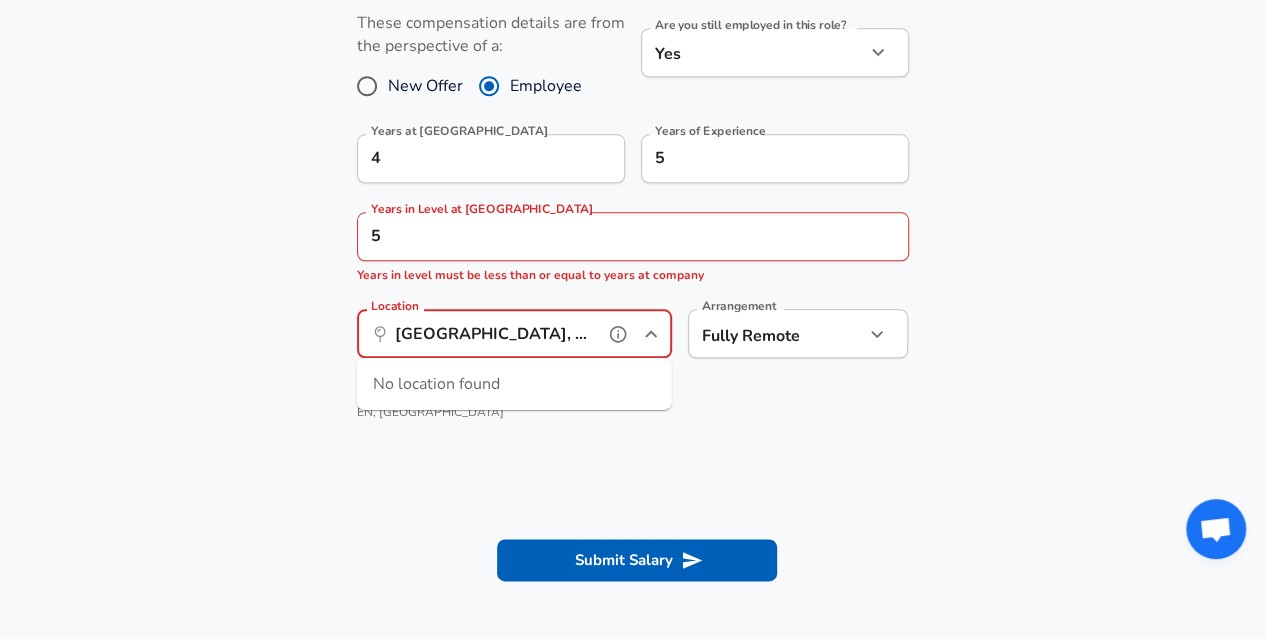 type on "[GEOGRAPHIC_DATA], [GEOGRAPHIC_DATA]" 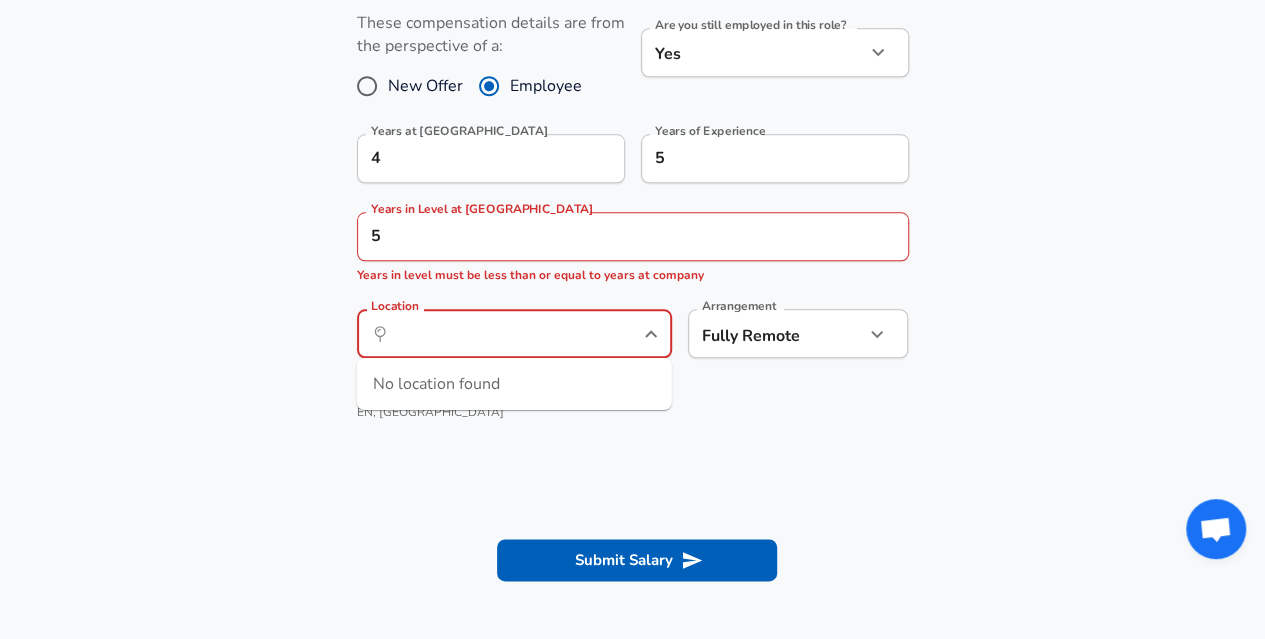 click at bounding box center [632, 482] 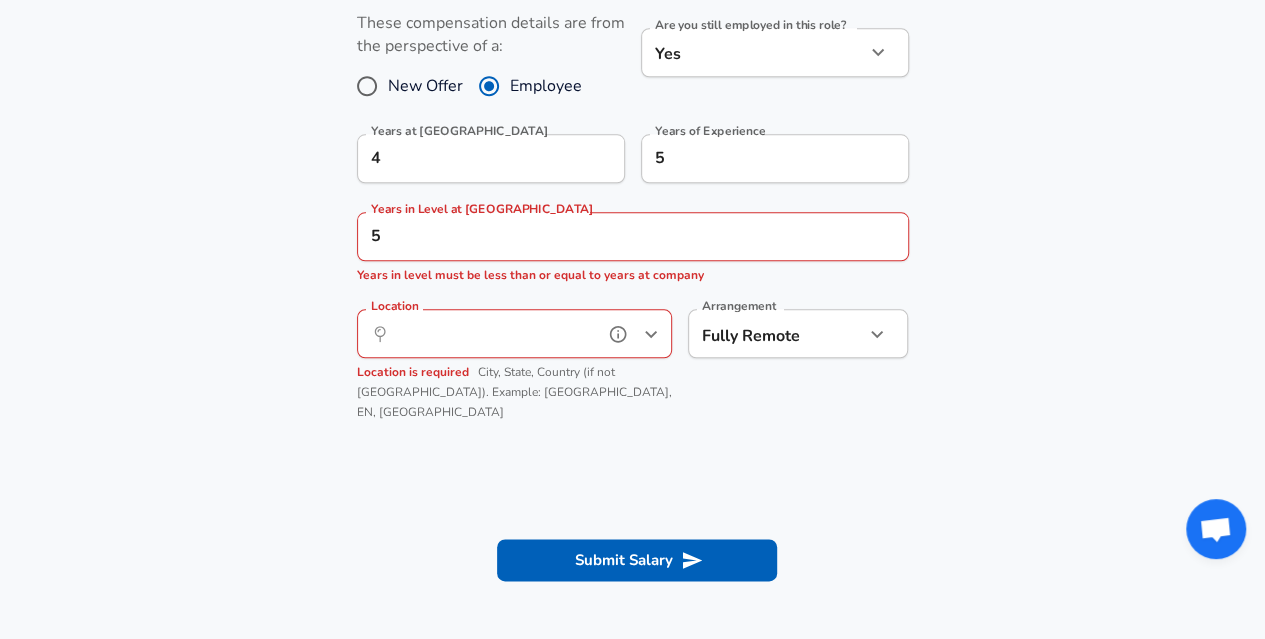 click on "Location" at bounding box center [492, 333] 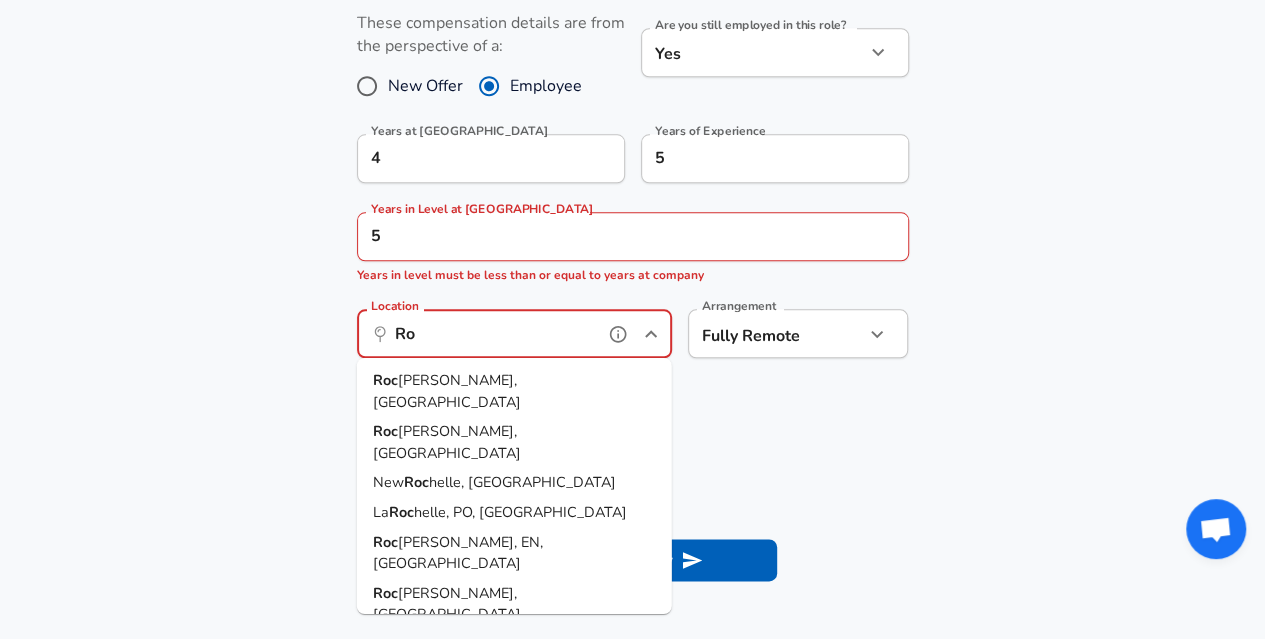 type on "R" 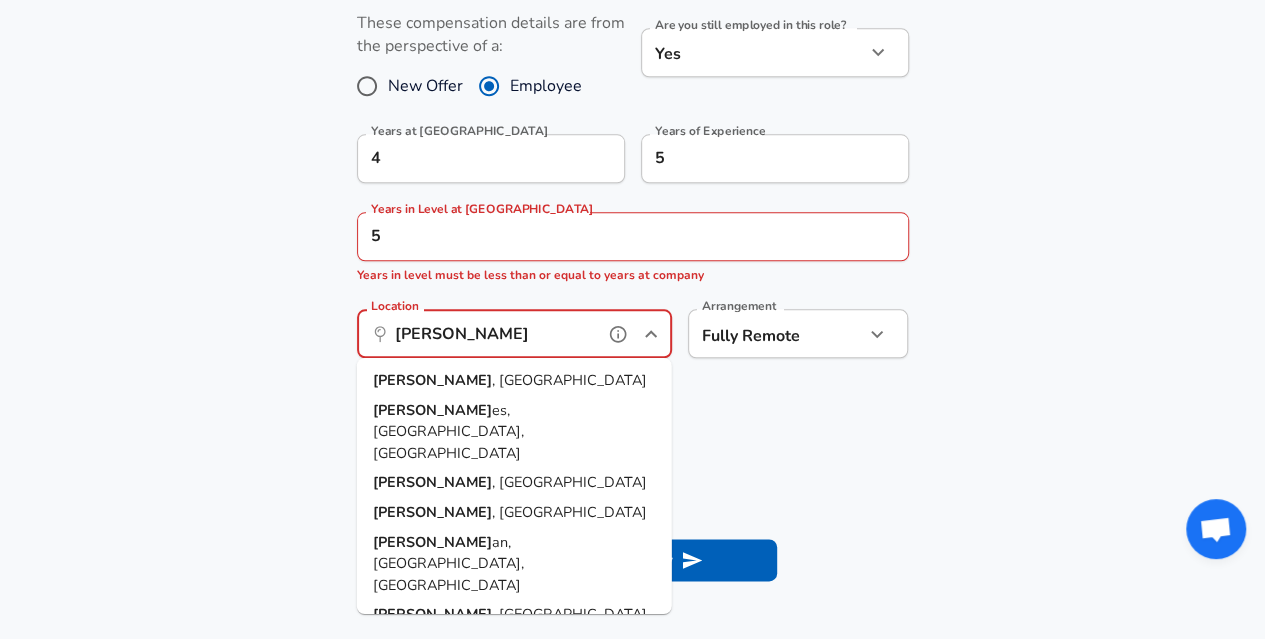 click on "Troy , [GEOGRAPHIC_DATA]" at bounding box center (514, 381) 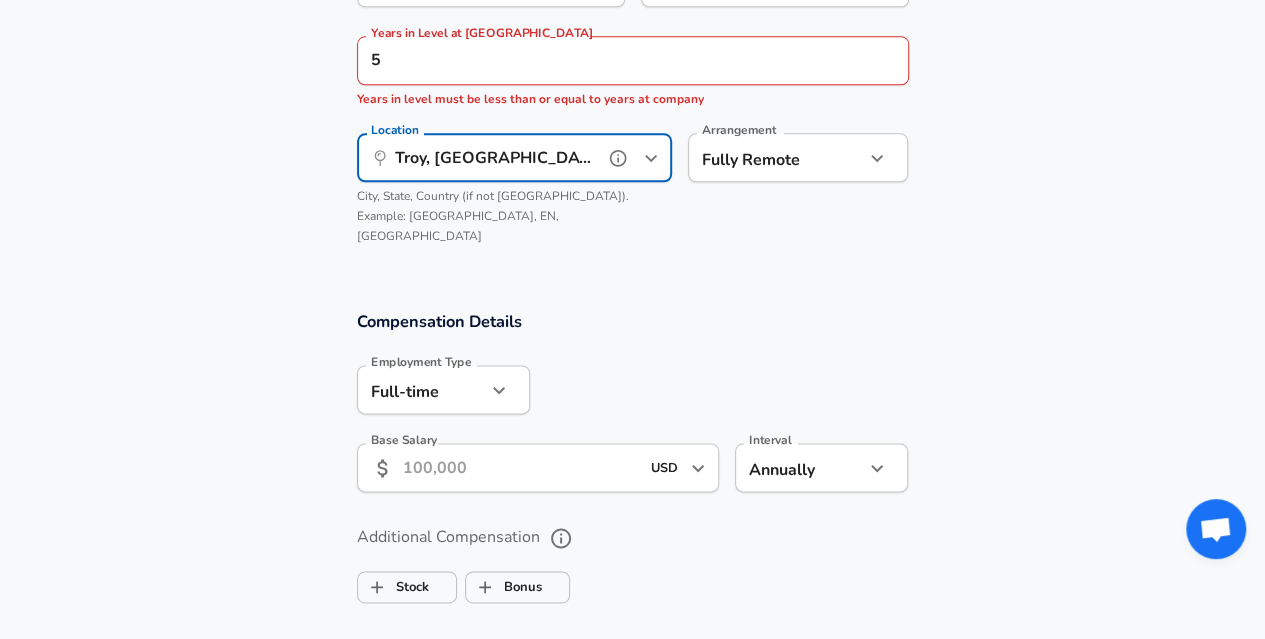 scroll, scrollTop: 1146, scrollLeft: 0, axis: vertical 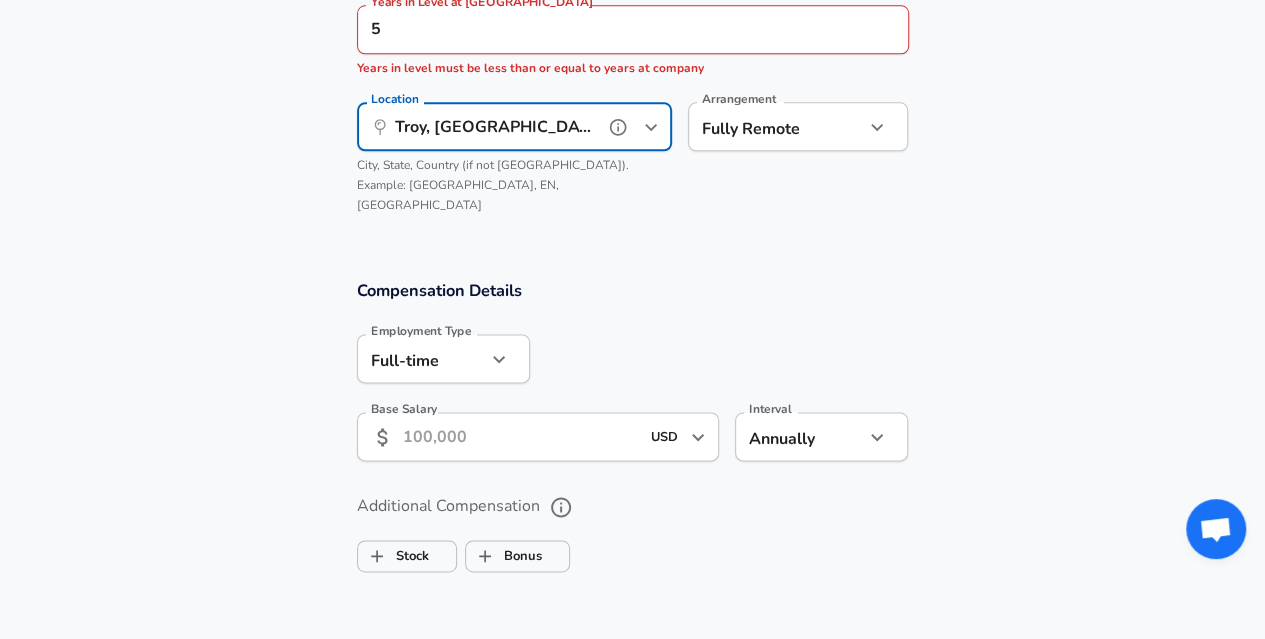 type on "Troy, [GEOGRAPHIC_DATA]" 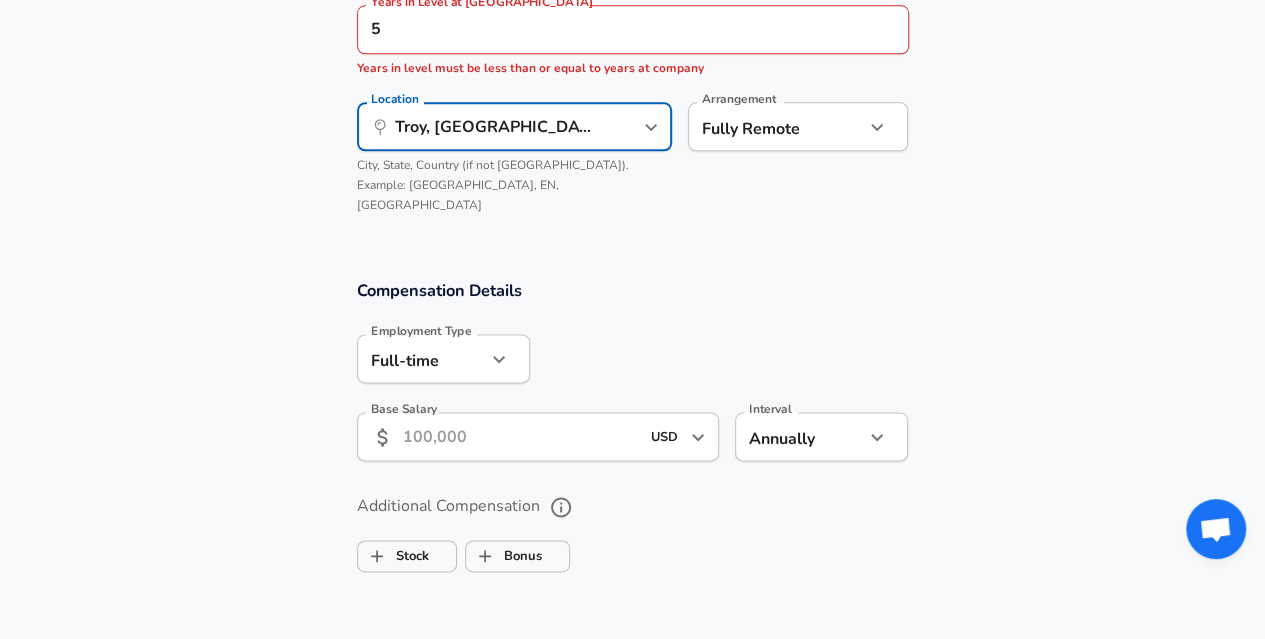 click on "Base Salary" at bounding box center (521, 436) 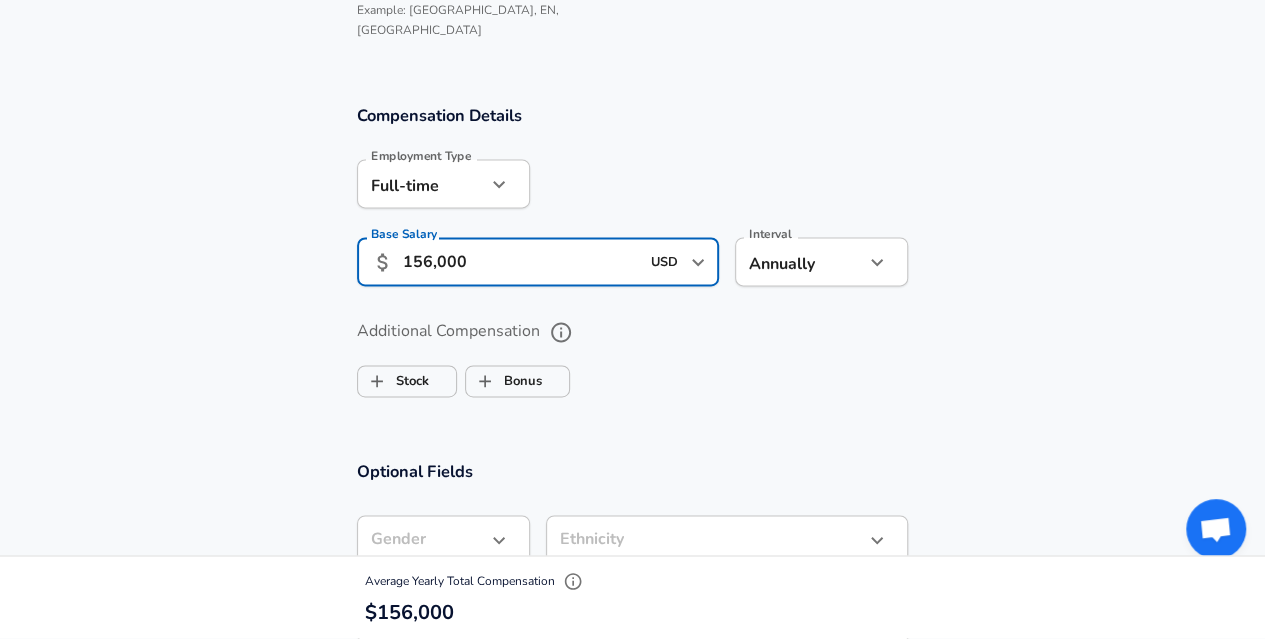 scroll, scrollTop: 1323, scrollLeft: 0, axis: vertical 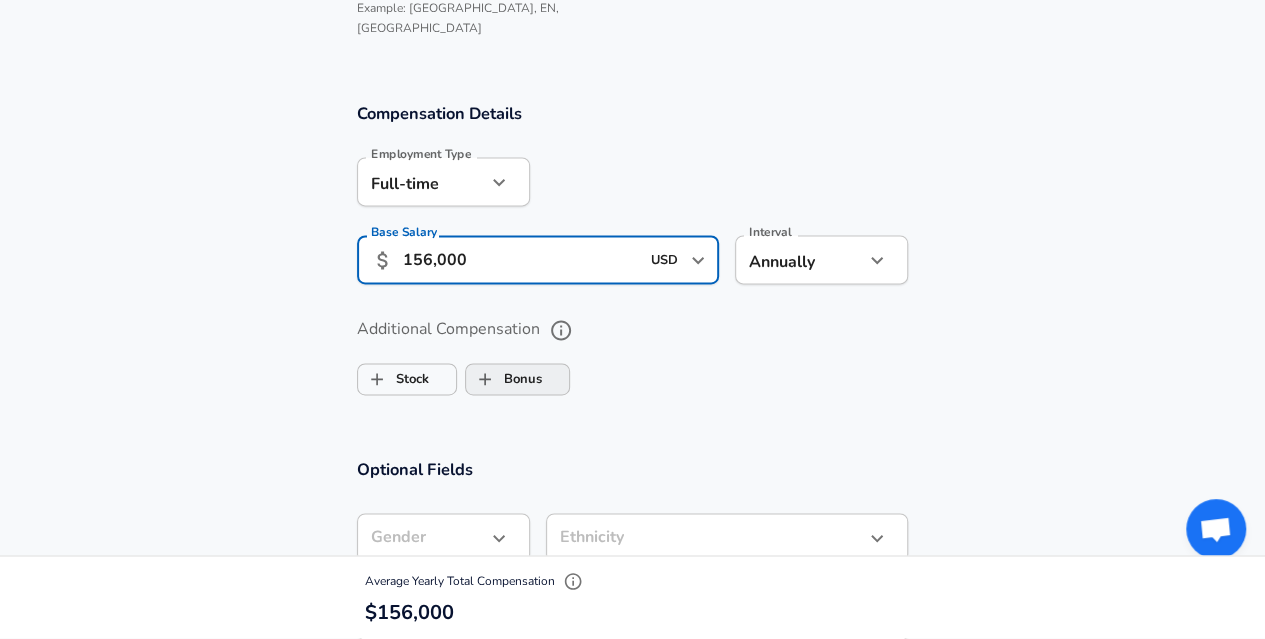 type on "156,000" 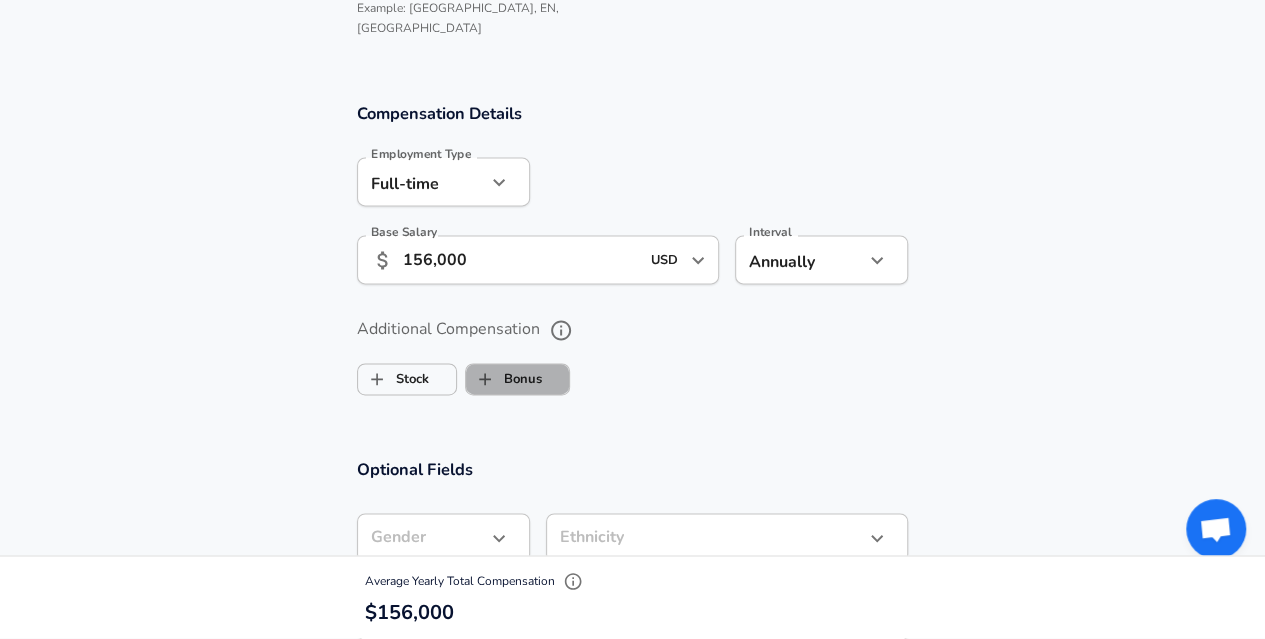 click on "Bonus" at bounding box center [504, 379] 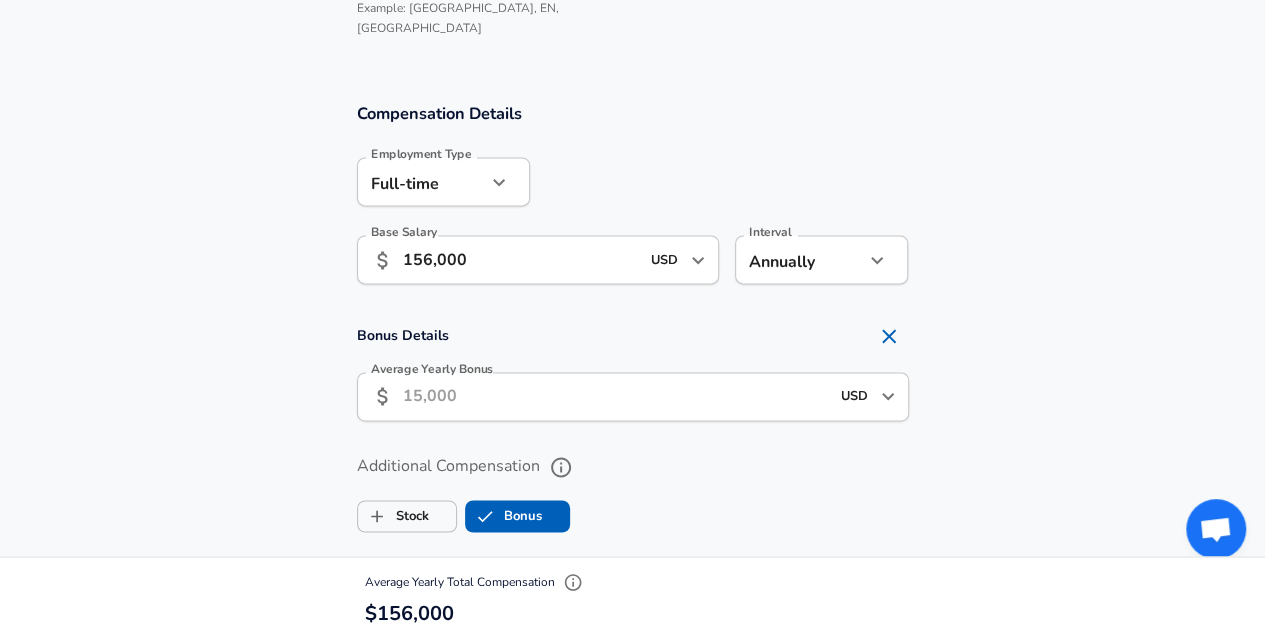 click on "Average Yearly Bonus" at bounding box center (616, 396) 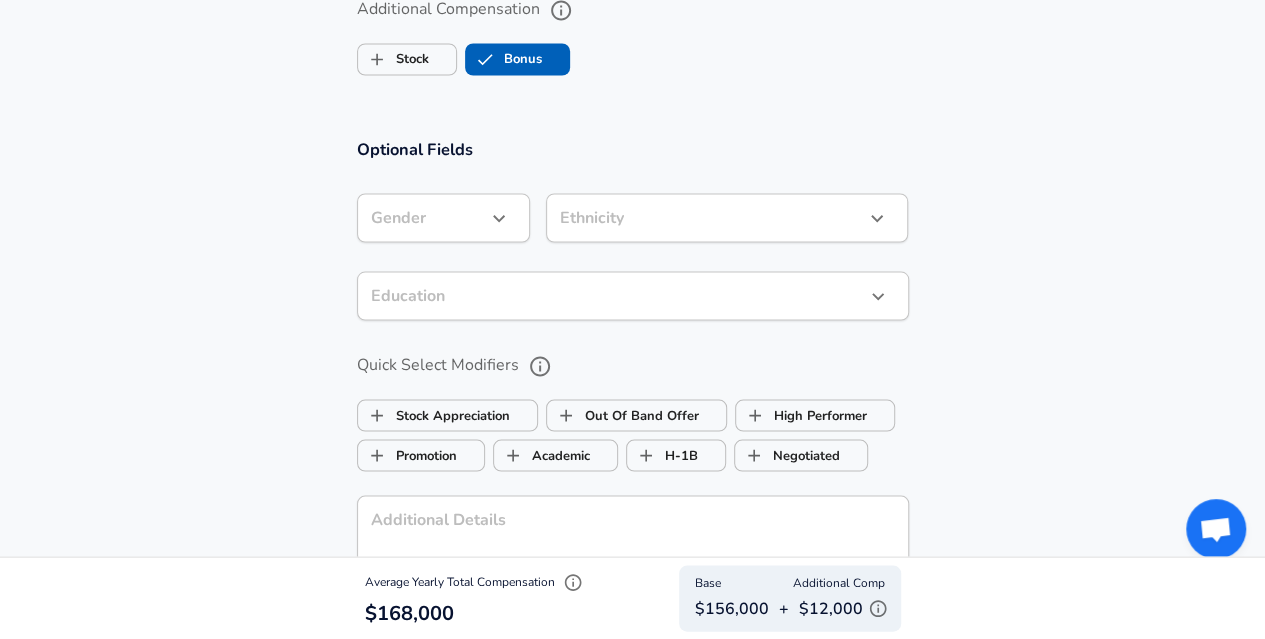scroll, scrollTop: 1781, scrollLeft: 0, axis: vertical 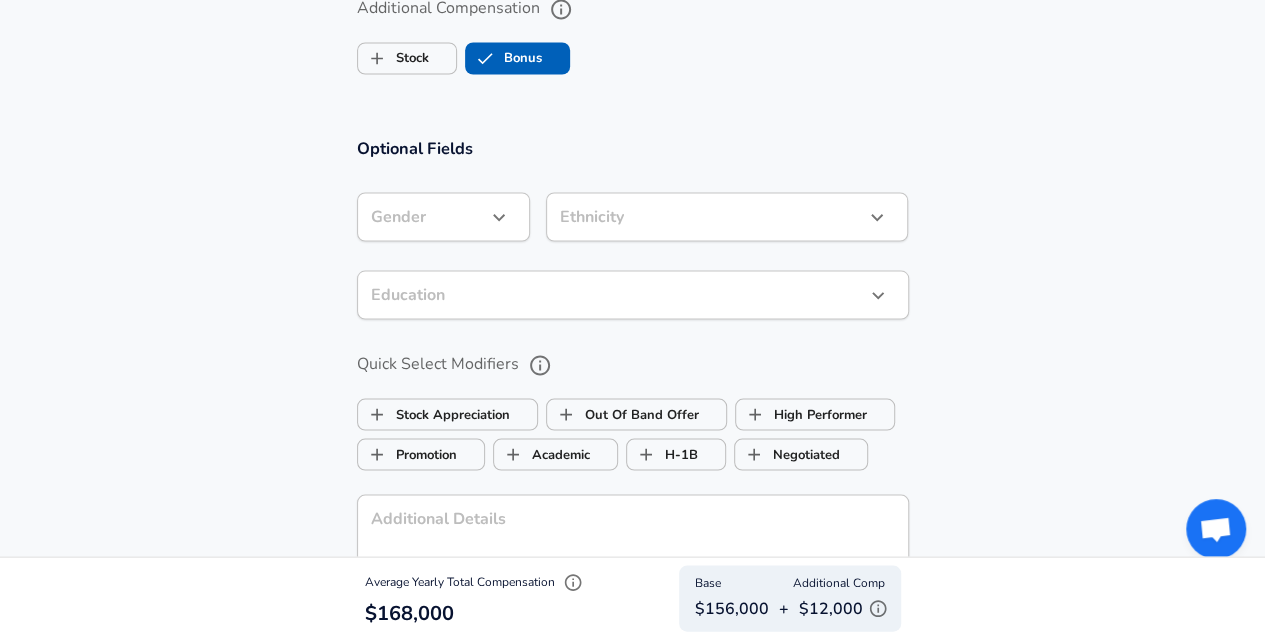 type on "12,000" 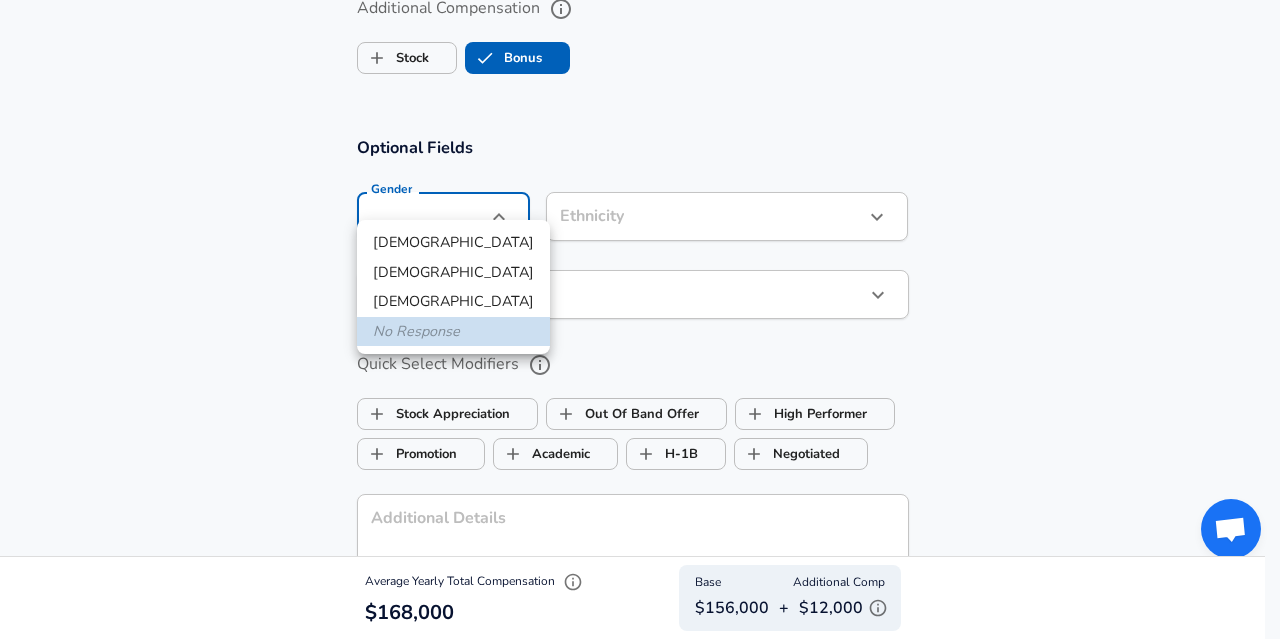 click on "Restart Add Your Salary Upload your offer letter   to verify your submission Enhance Privacy and Anonymity No Automatically hides specific fields until there are enough submissions to safely display the full details.   More Details Based on your submission and the data points that we have already collected, we will automatically hide and anonymize specific fields if there aren't enough data points to remain sufficiently anonymous. Company & Title Information   Enter the company you received your offer from Company ARaymond Company   Select the title that closest resembles your official title. This should be similar to the title that was present on your offer letter. Title Program Manager Title   Select a job family that best fits your role. If you can't find one, select 'Other' to enter a custom job family Job Family Program Manager Job Family Specialization Fasteners Specialization   Your level on the career ladder. e.g. L3 or Senior Product Manager or Principal Engineer or Distinguished Engineer Level L2 4" at bounding box center [640, -1462] 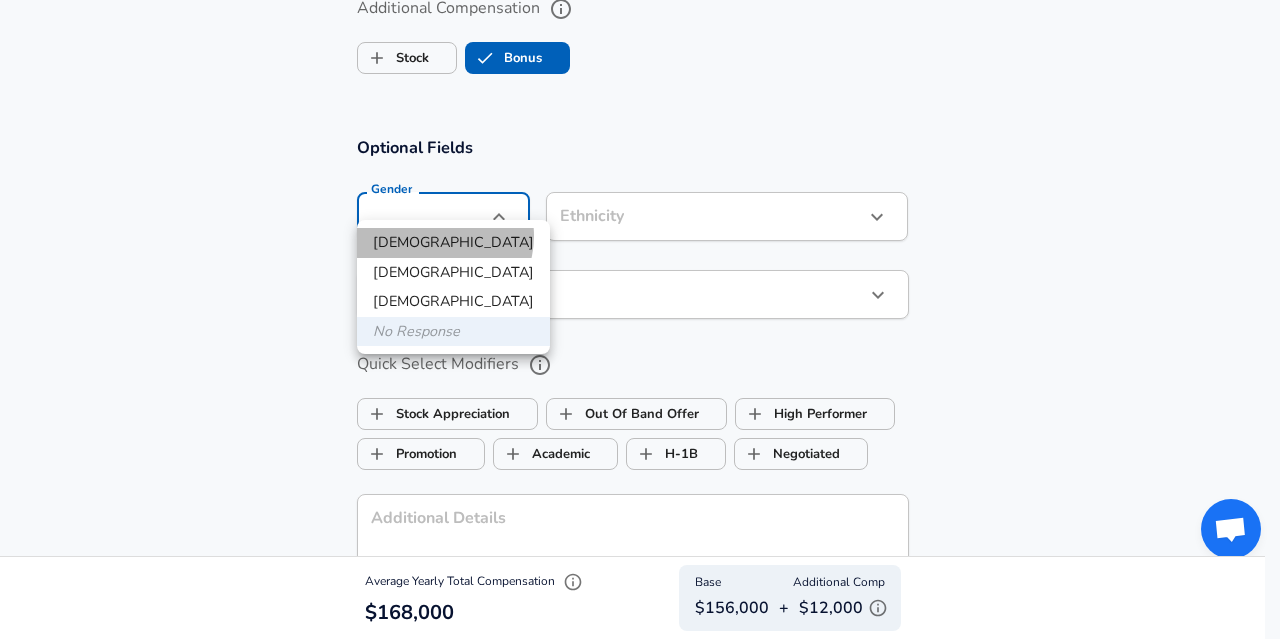 click on "[DEMOGRAPHIC_DATA]" at bounding box center [453, 243] 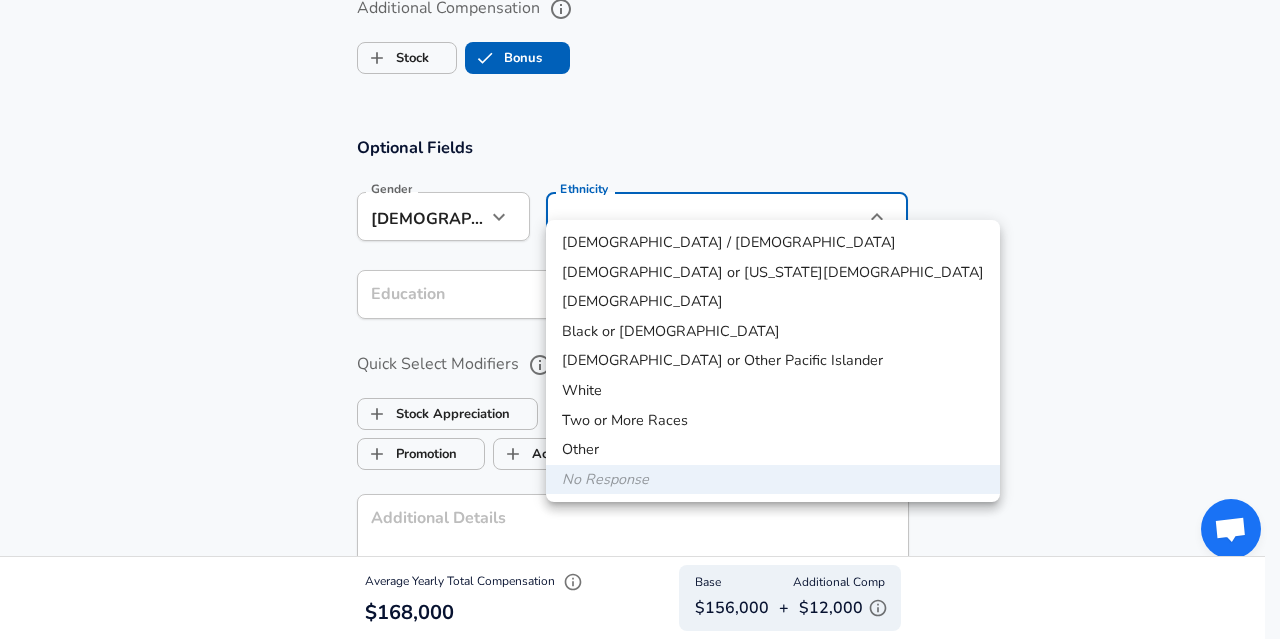 click on "Restart Add Your Salary Upload your offer letter   to verify your submission Enhance Privacy and Anonymity No Automatically hides specific fields until there are enough submissions to safely display the full details.   More Details Based on your submission and the data points that we have already collected, we will automatically hide and anonymize specific fields if there aren't enough data points to remain sufficiently anonymous. Company & Title Information   Enter the company you received your offer from Company ARaymond Company   Select the title that closest resembles your official title. This should be similar to the title that was present on your offer letter. Title Program Manager Title   Select a job family that best fits your role. If you can't find one, select 'Other' to enter a custom job family Job Family Program Manager Job Family Specialization Fasteners Specialization   Your level on the career ladder. e.g. L3 or Senior Product Manager or Principal Engineer or Distinguished Engineer Level L2 4" at bounding box center (640, -1462) 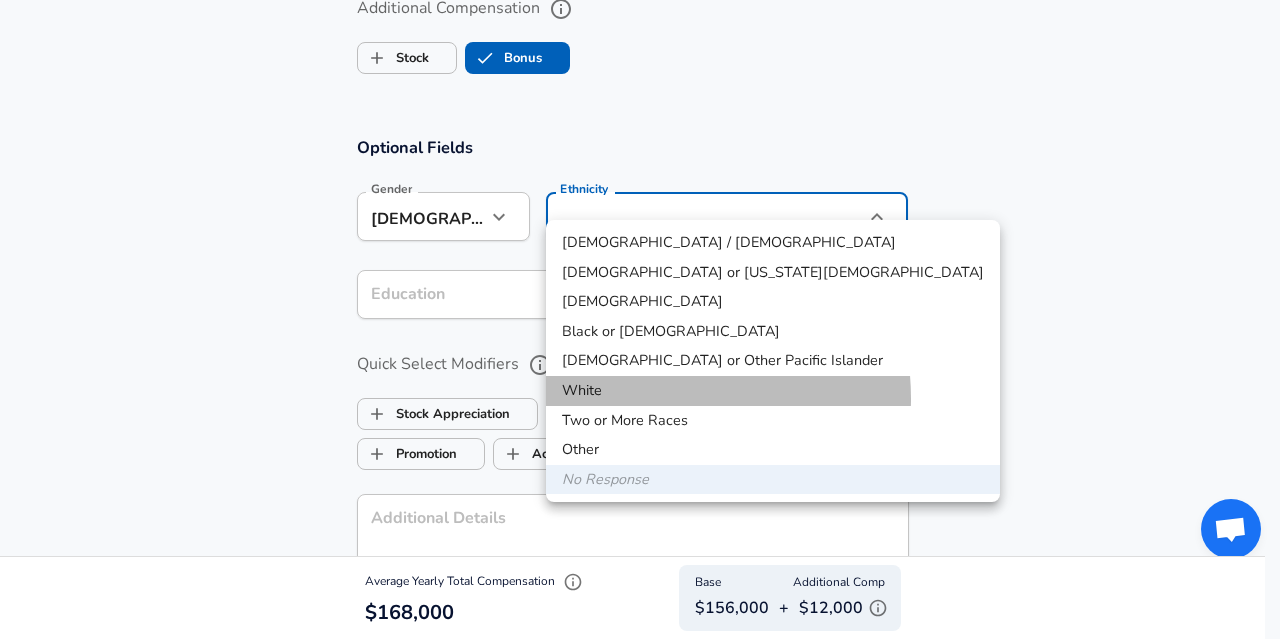 click on "White" at bounding box center [773, 391] 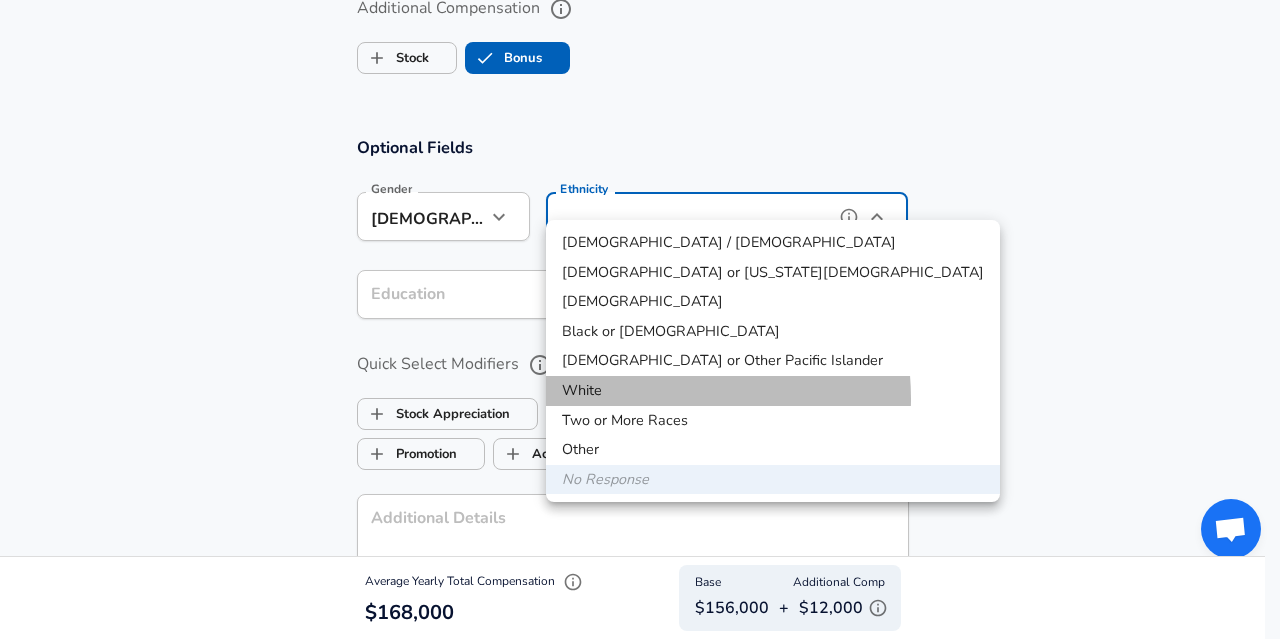 type on "White" 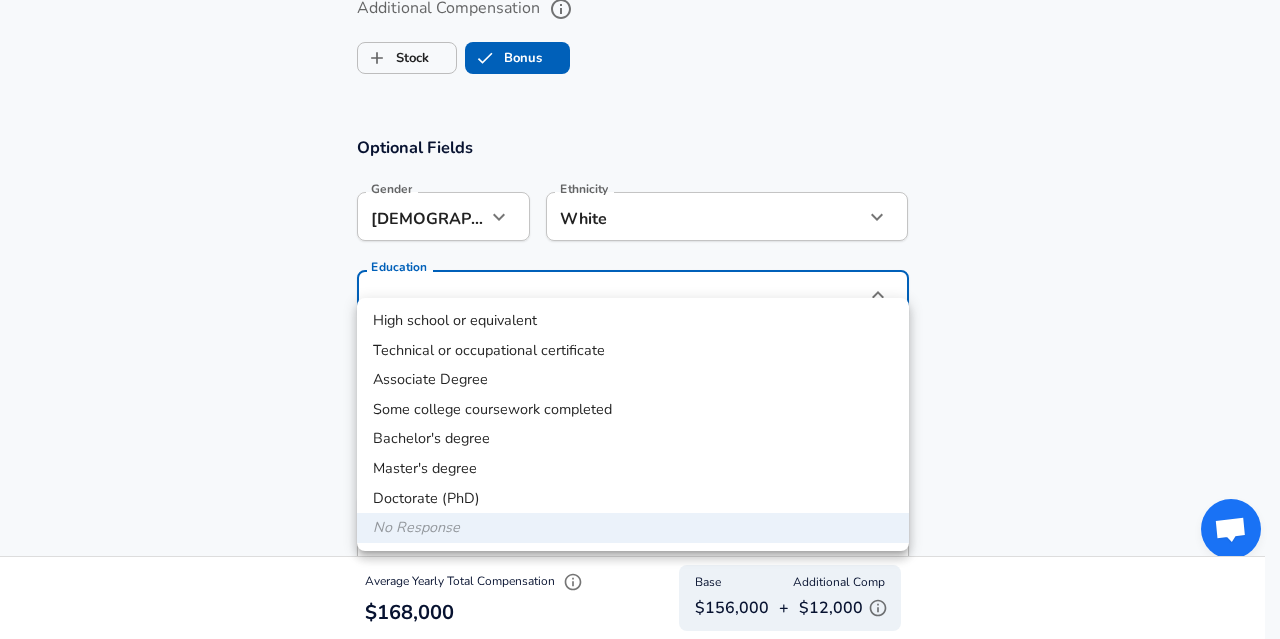 click on "Restart Add Your Salary Upload your offer letter   to verify your submission Enhance Privacy and Anonymity No Automatically hides specific fields until there are enough submissions to safely display the full details.   More Details Based on your submission and the data points that we have already collected, we will automatically hide and anonymize specific fields if there aren't enough data points to remain sufficiently anonymous. Company & Title Information   Enter the company you received your offer from Company ARaymond Company   Select the title that closest resembles your official title. This should be similar to the title that was present on your offer letter. Title Program Manager Title   Select a job family that best fits your role. If you can't find one, select 'Other' to enter a custom job family Job Family Program Manager Job Family Specialization Fasteners Specialization   Your level on the career ladder. e.g. L3 or Senior Product Manager or Principal Engineer or Distinguished Engineer Level L2 4" at bounding box center (640, -1462) 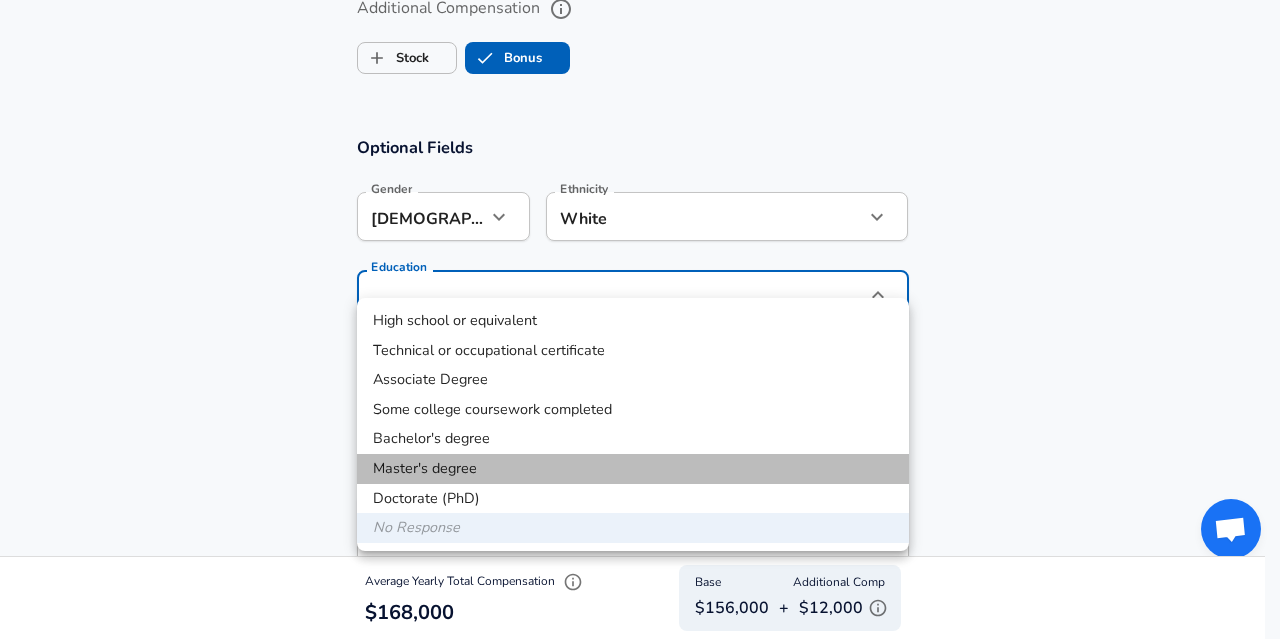 click on "Master's degree" at bounding box center (633, 469) 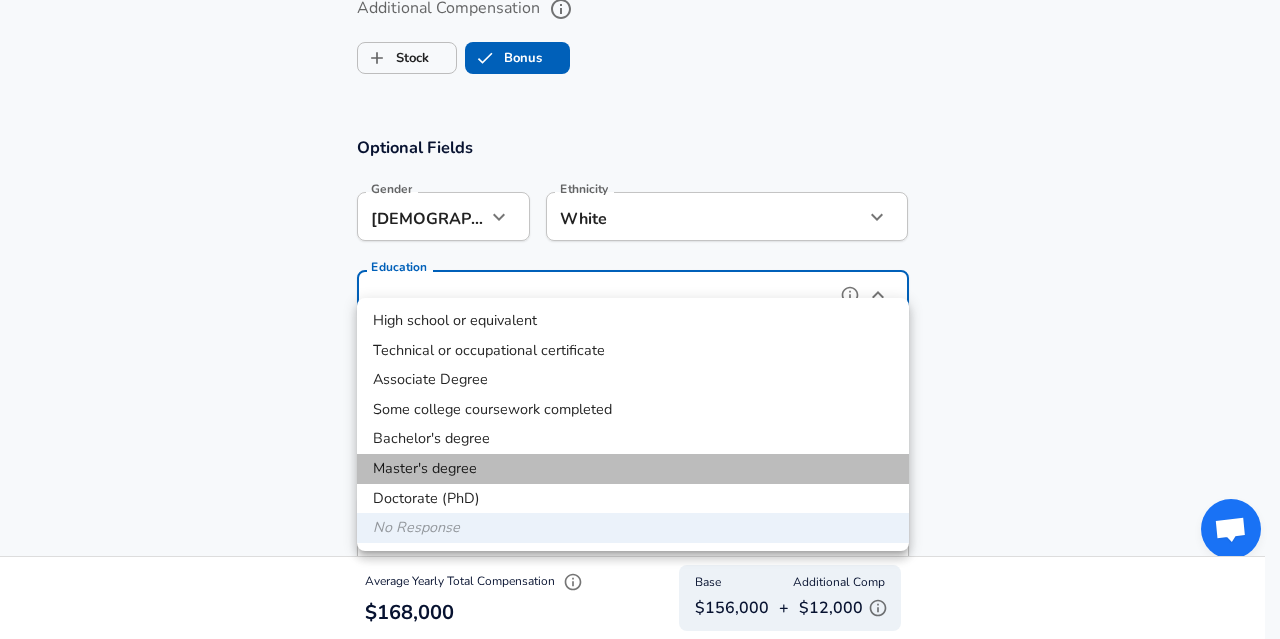 type on "Masters degree" 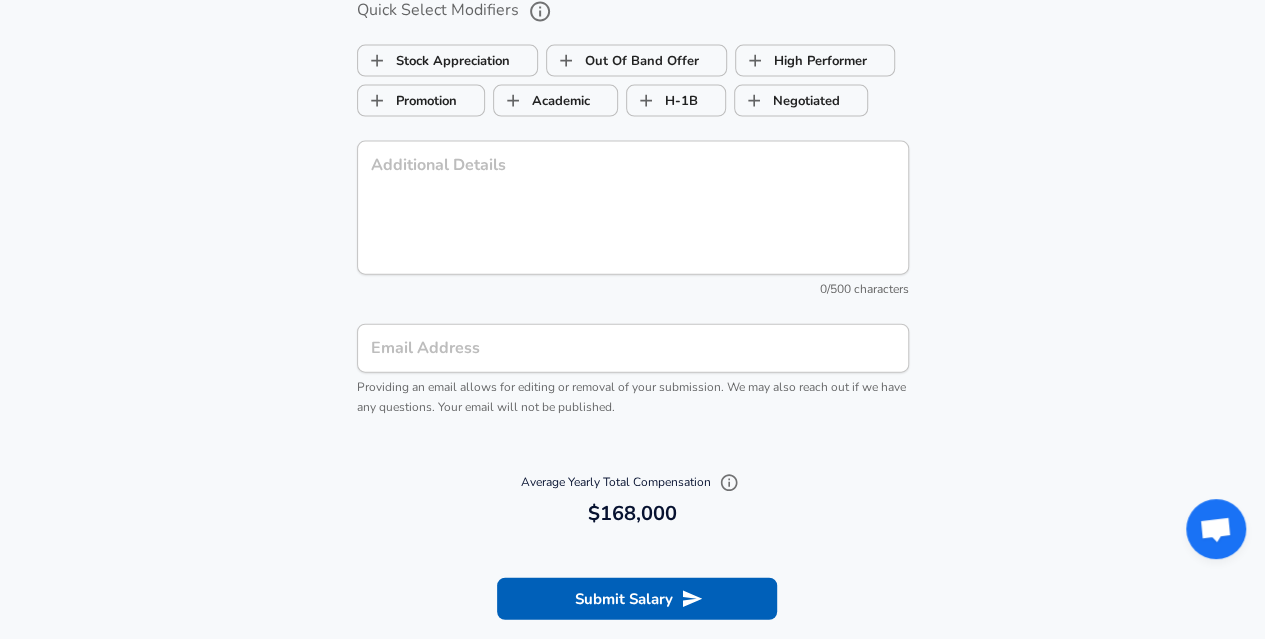 scroll, scrollTop: 2140, scrollLeft: 0, axis: vertical 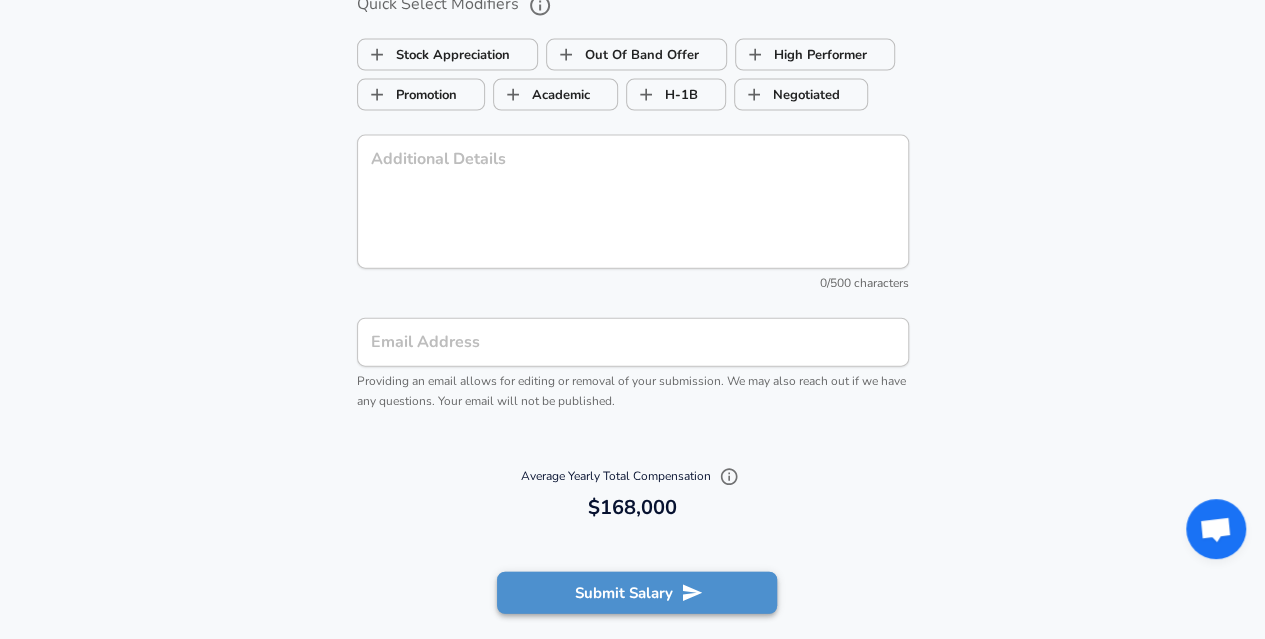 click on "Submit Salary" at bounding box center [637, 593] 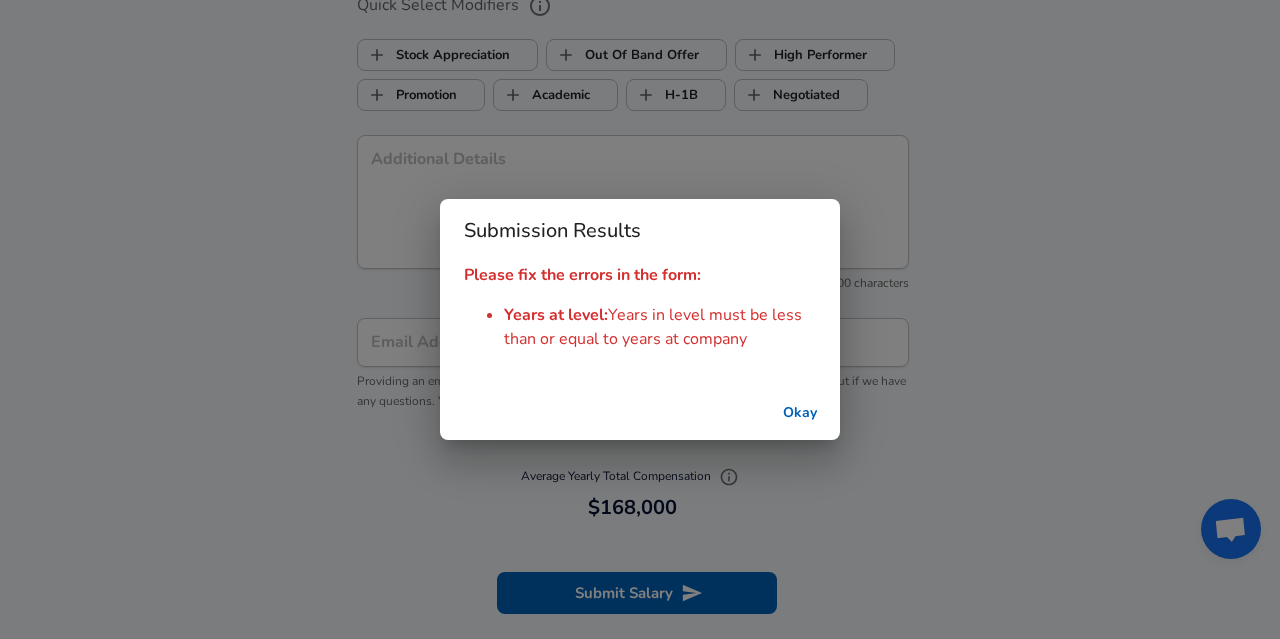click on "Okay" at bounding box center [800, 413] 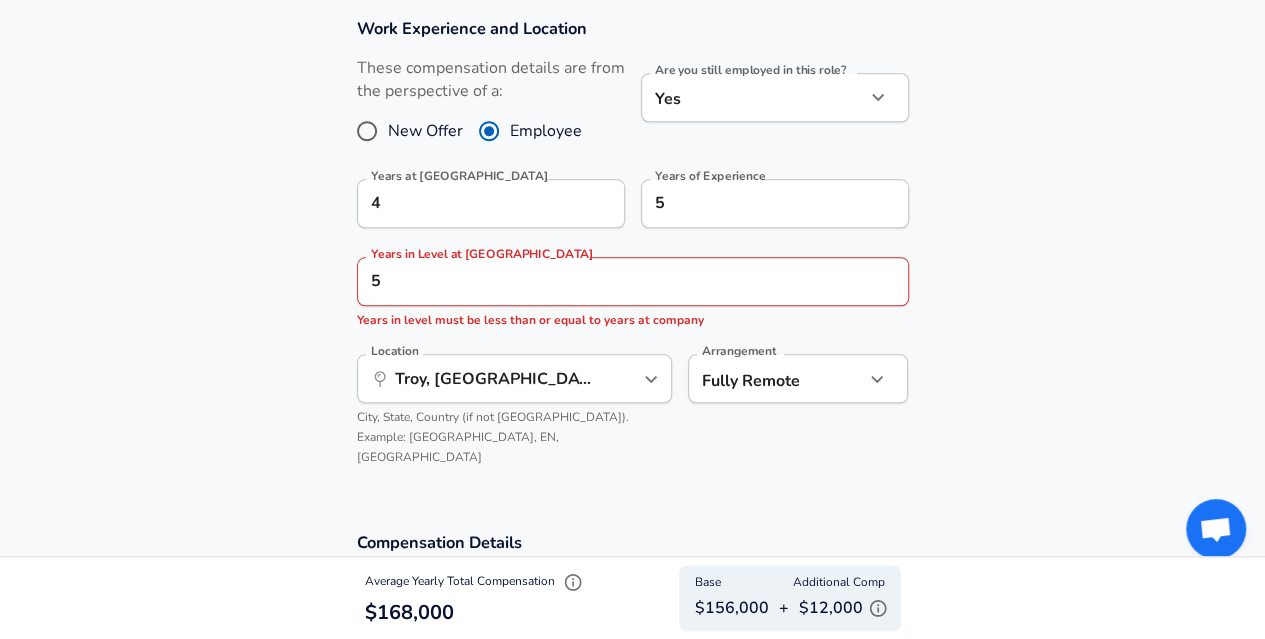 scroll, scrollTop: 828, scrollLeft: 0, axis: vertical 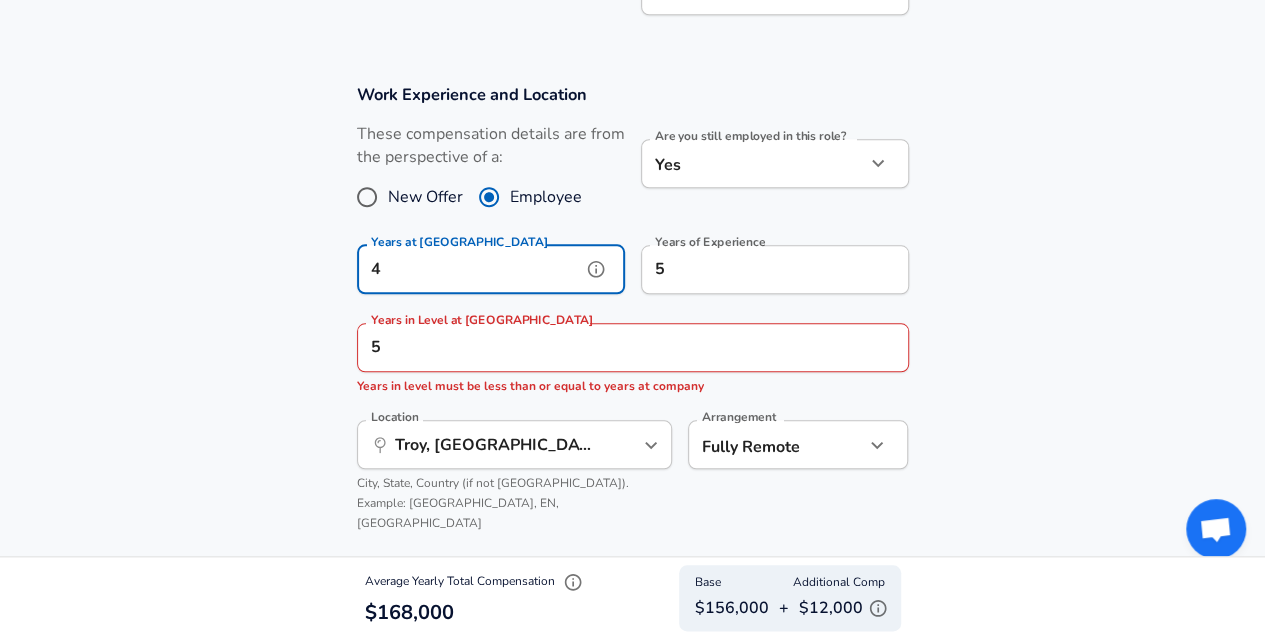 click on "4" at bounding box center [469, 269] 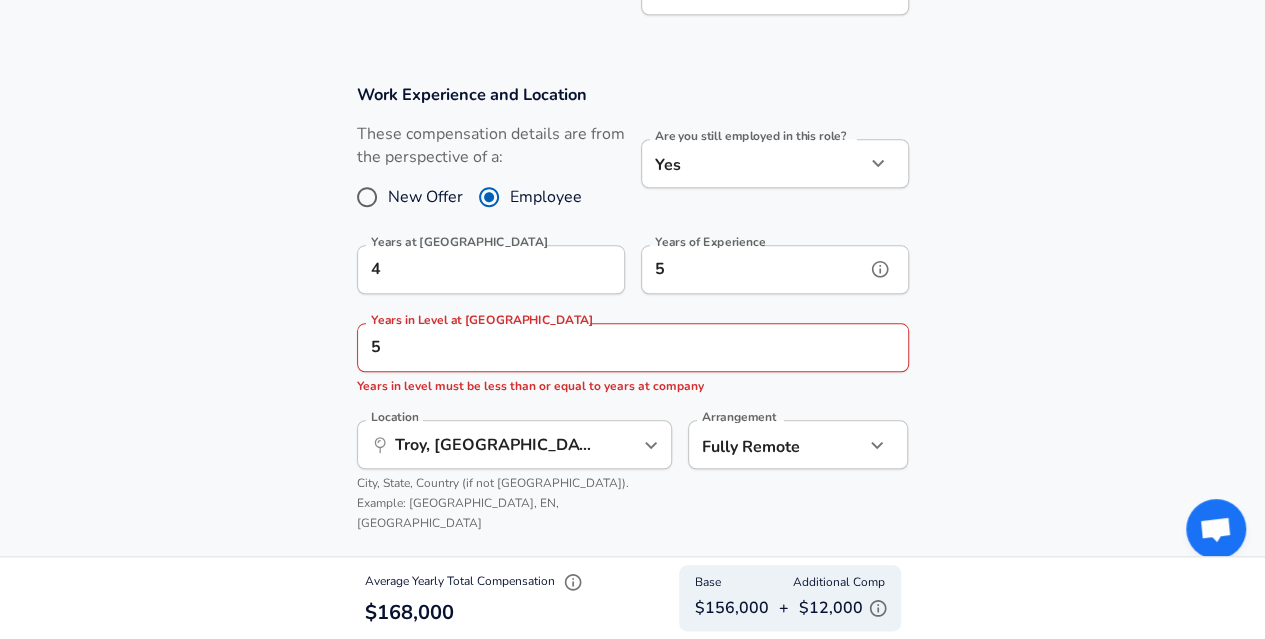 click on "5" at bounding box center (753, 269) 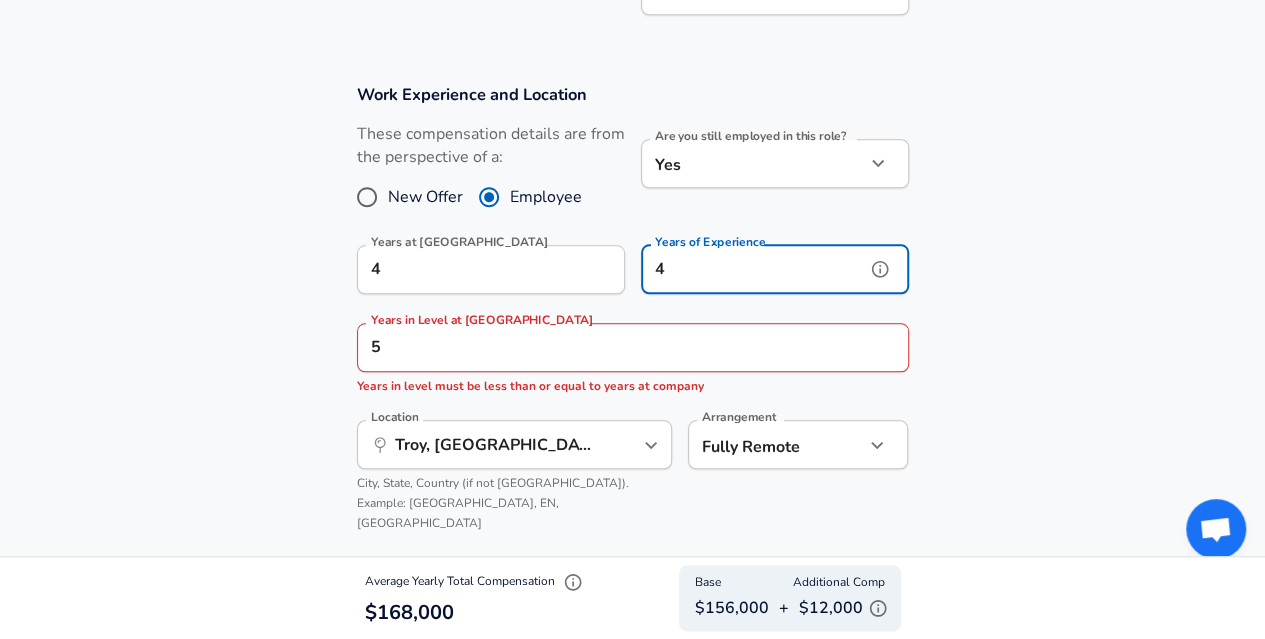 type on "4" 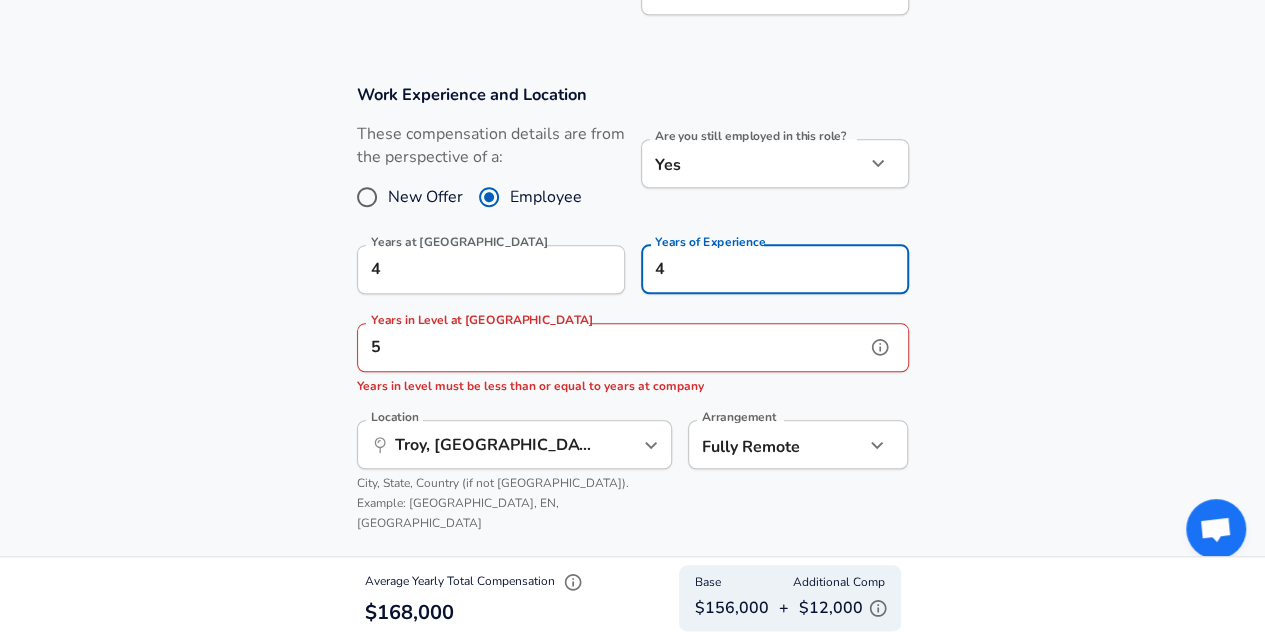 click on "5" at bounding box center [611, 347] 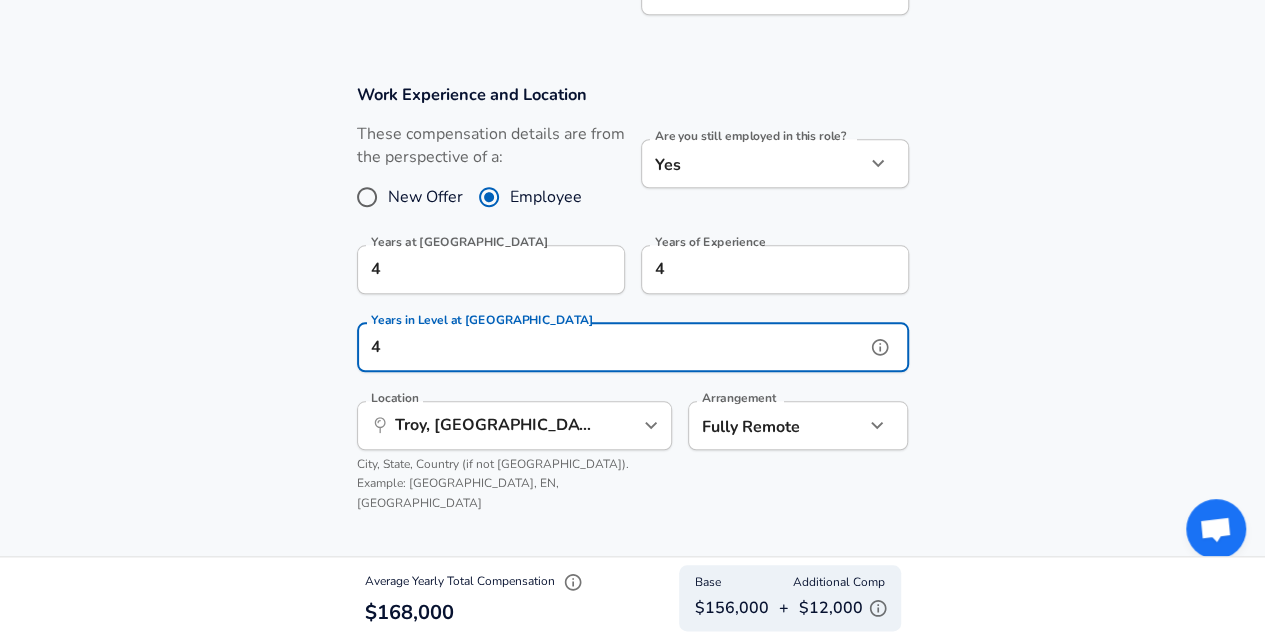 type on "4" 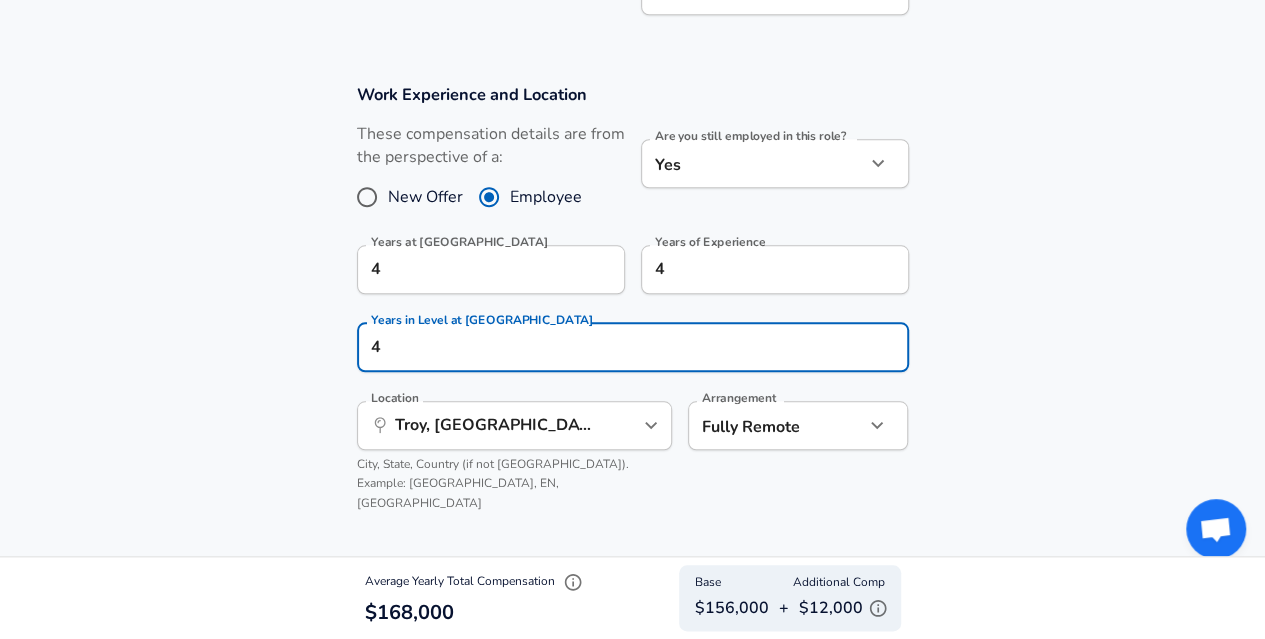 click on "Work Experience and Location These compensation details are from the perspective of a: New Offer Employee Are you still employed in this role? Yes yes Are you still employed in this role? Years at ARaymond 4 Years at ARaymond Years of Experience 4 Years of Experience Years in Level at [GEOGRAPHIC_DATA] 4 Years in Level at [GEOGRAPHIC_DATA] Location ​ [GEOGRAPHIC_DATA], [GEOGRAPHIC_DATA] Location   City, State, Country (if not [GEOGRAPHIC_DATA]). Example: [GEOGRAPHIC_DATA], EN, [GEOGRAPHIC_DATA] Arrangement Fully Remote remote Arrangement" at bounding box center (632, 307) 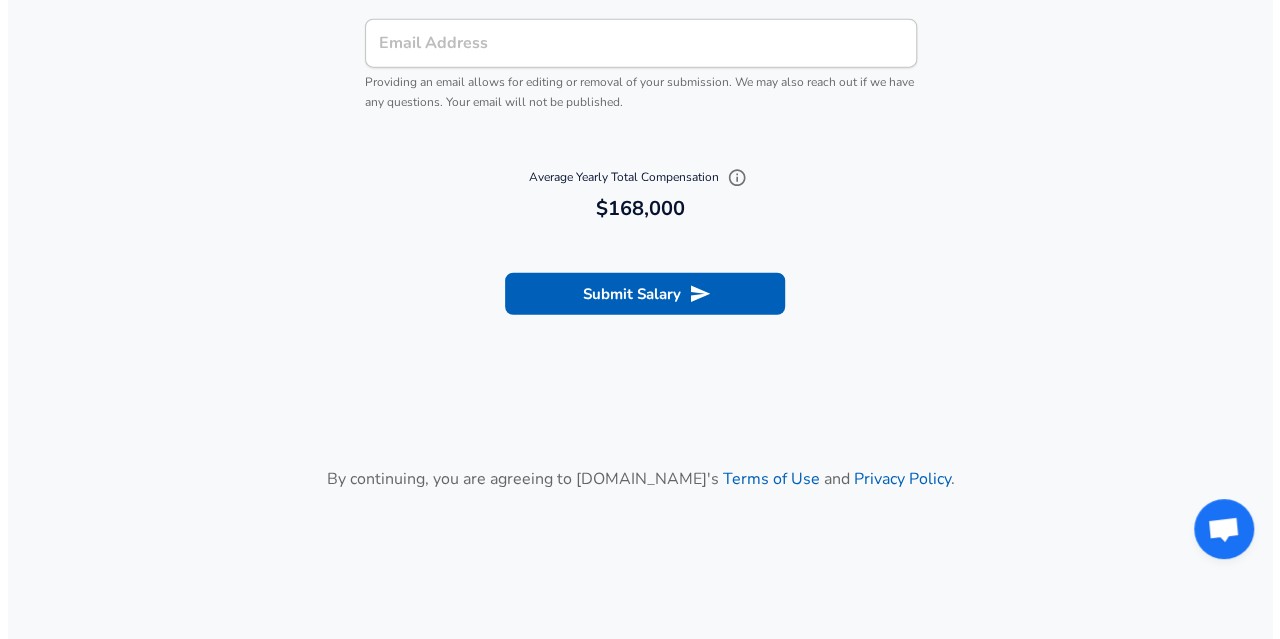 scroll, scrollTop: 2420, scrollLeft: 0, axis: vertical 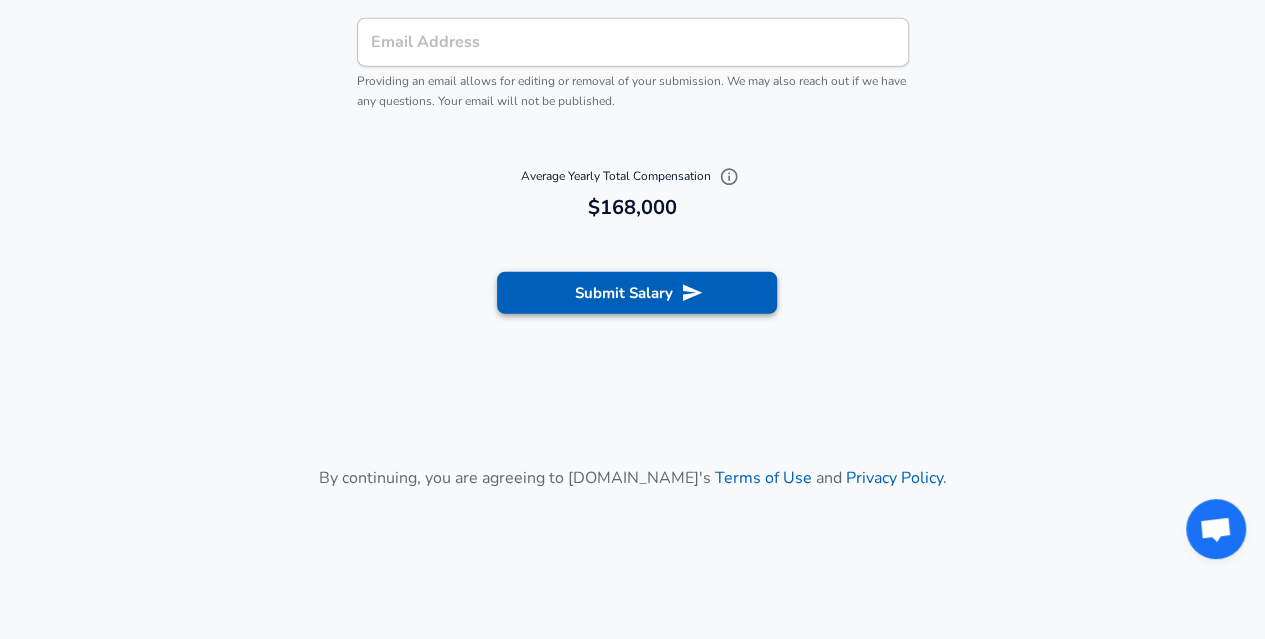click on "Submit Salary" at bounding box center [637, 293] 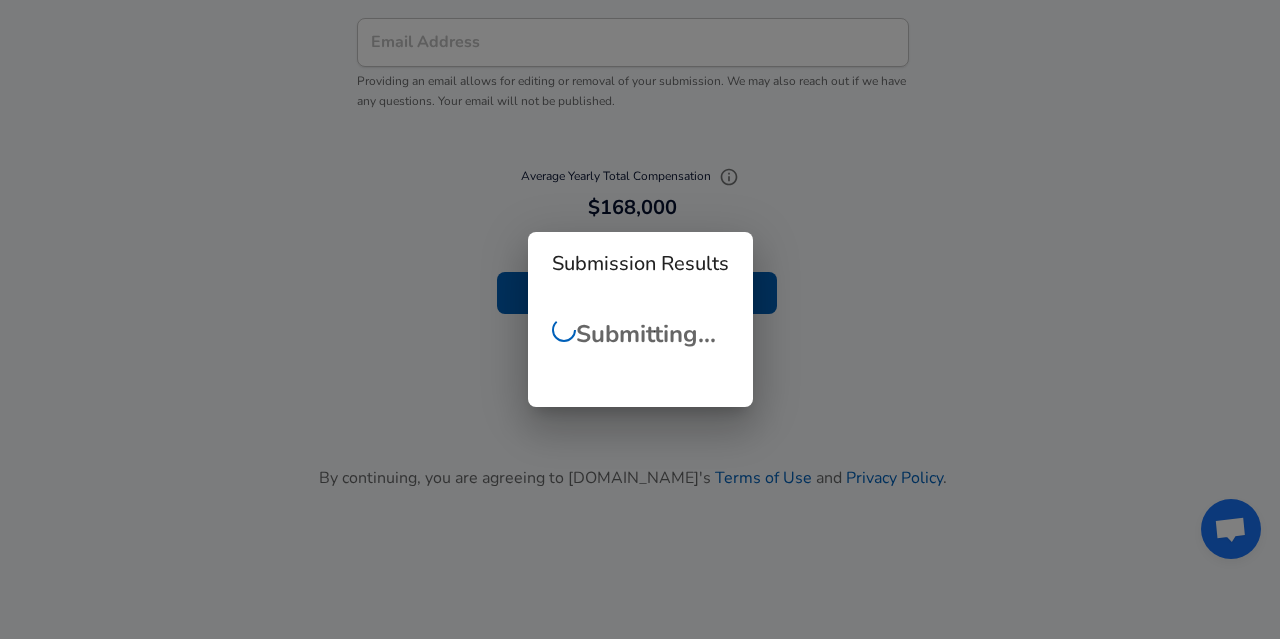 type 